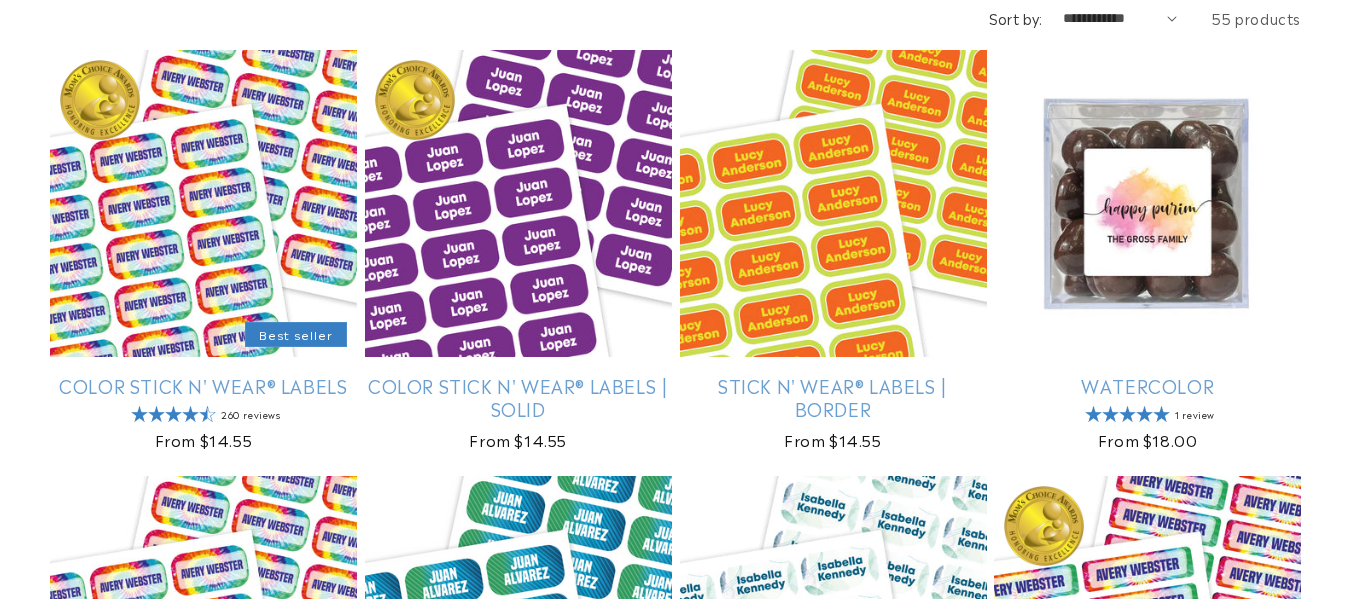 scroll, scrollTop: 1374, scrollLeft: 0, axis: vertical 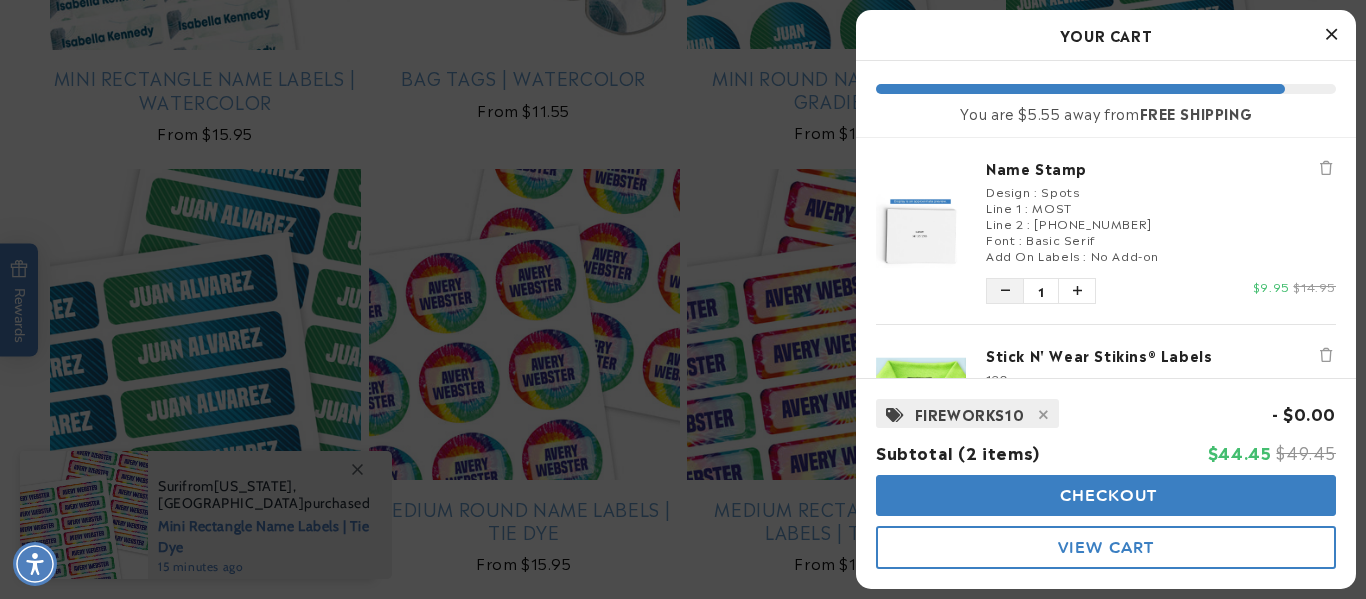 click at bounding box center [1005, 291] 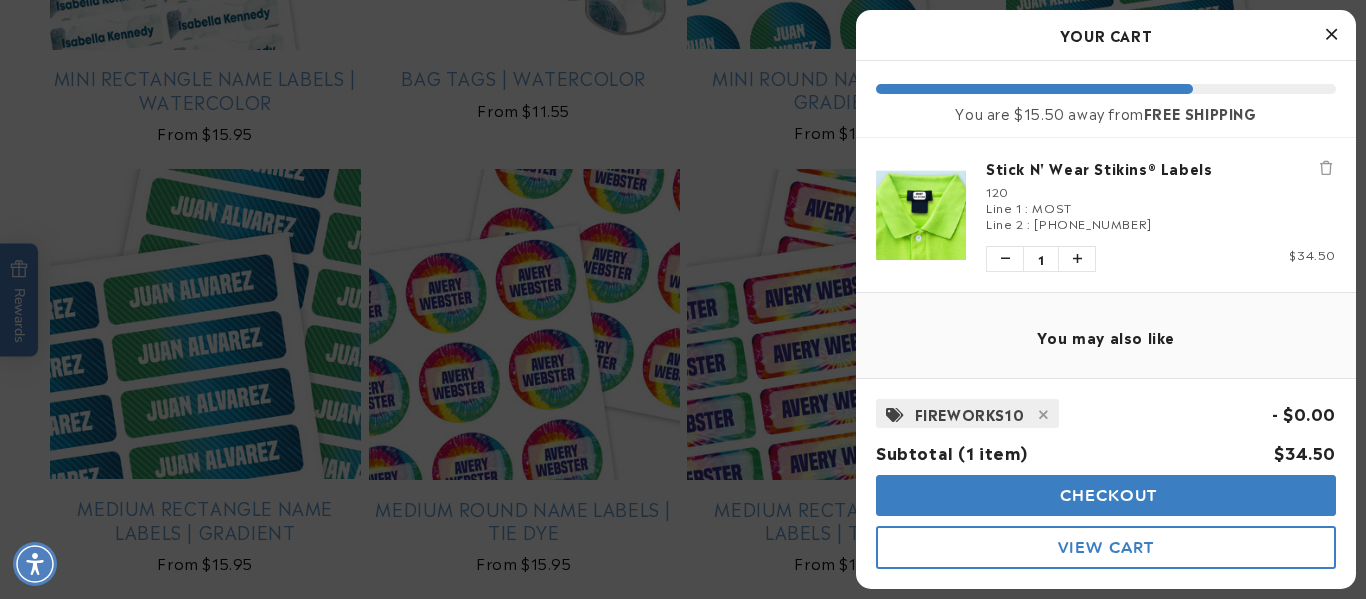 click on "Stick N' Wear Stikins® Labels" at bounding box center [1161, 168] 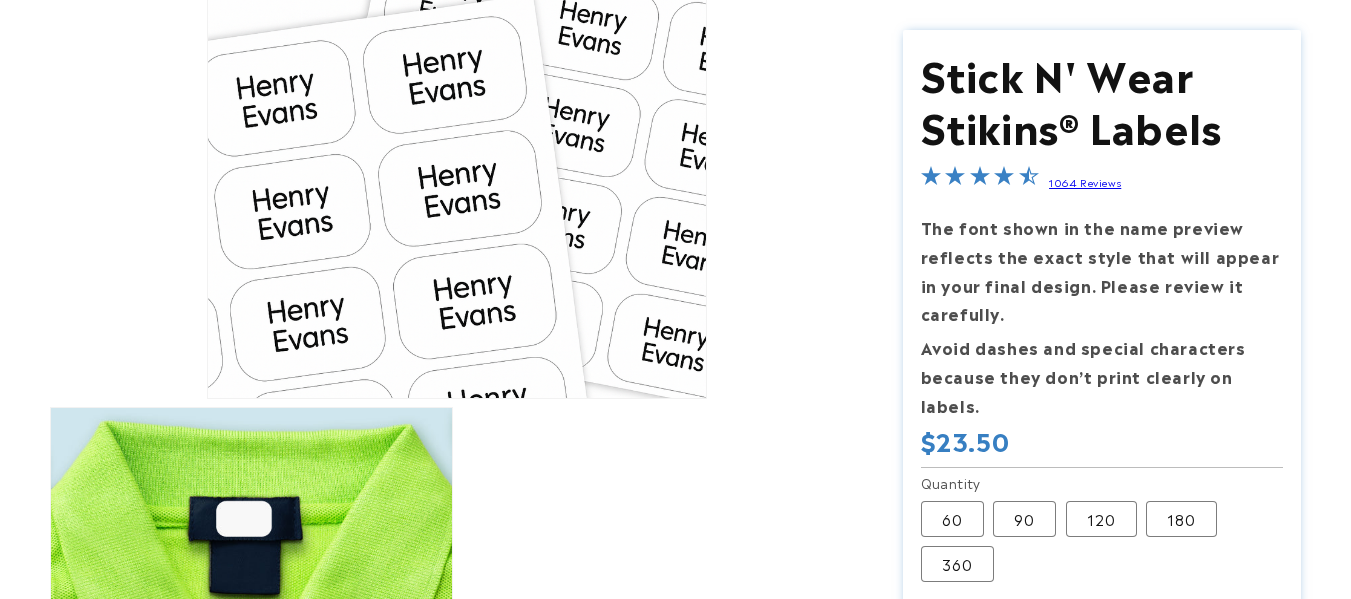 scroll, scrollTop: 289, scrollLeft: 0, axis: vertical 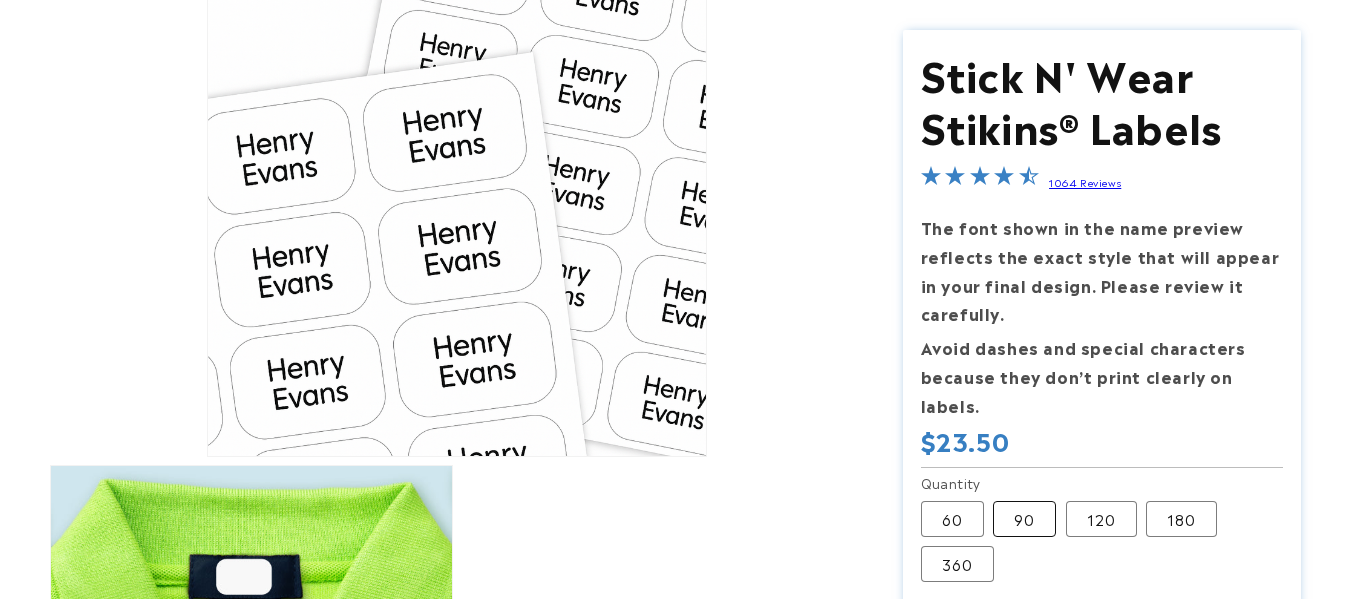 click on "90 Variant sold out or unavailable" at bounding box center [1024, 519] 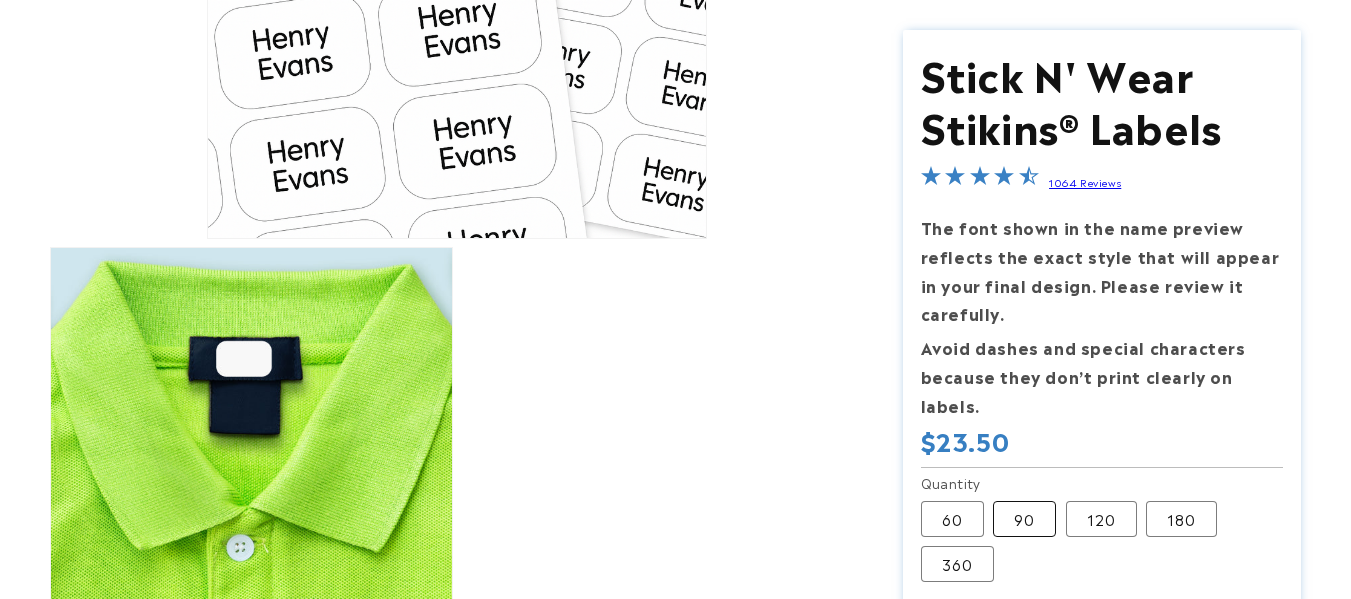 scroll, scrollTop: 0, scrollLeft: 0, axis: both 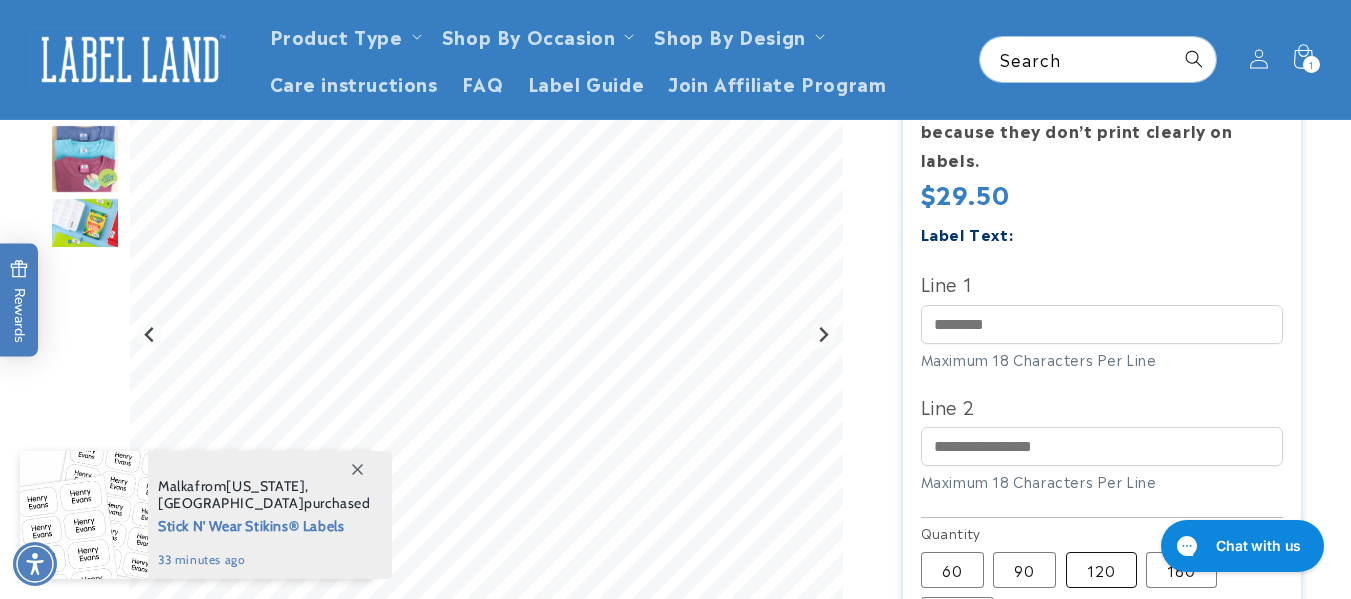 click on "120 Variant sold out or unavailable" at bounding box center [1101, 570] 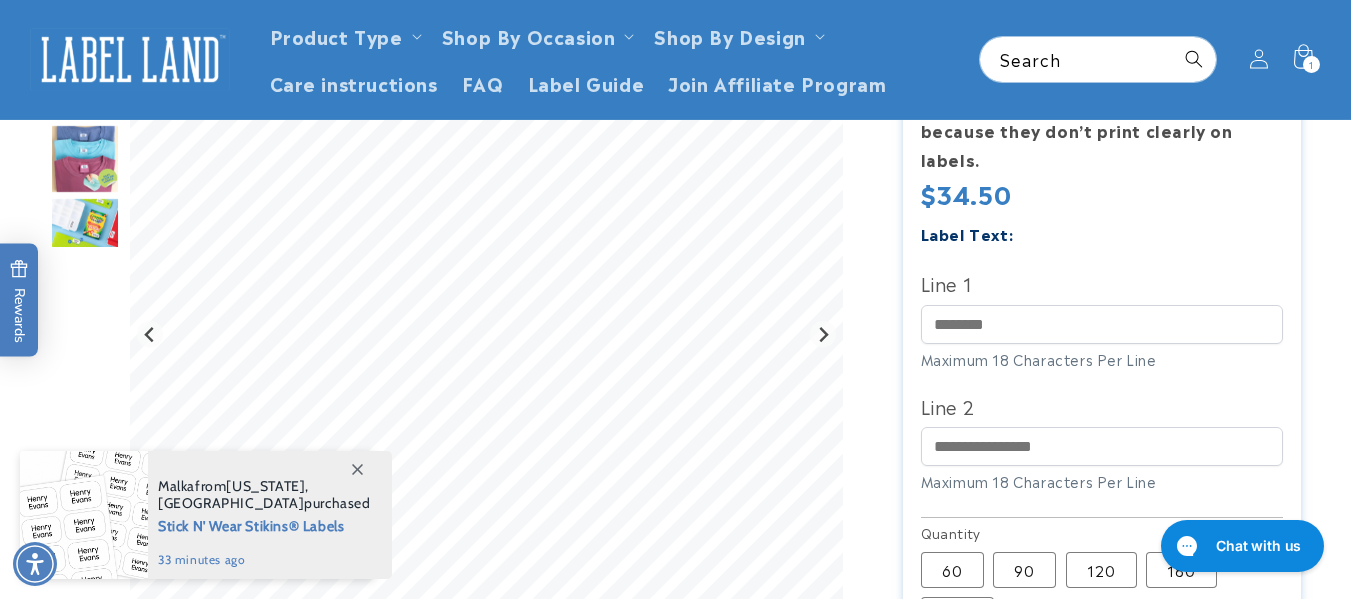 type 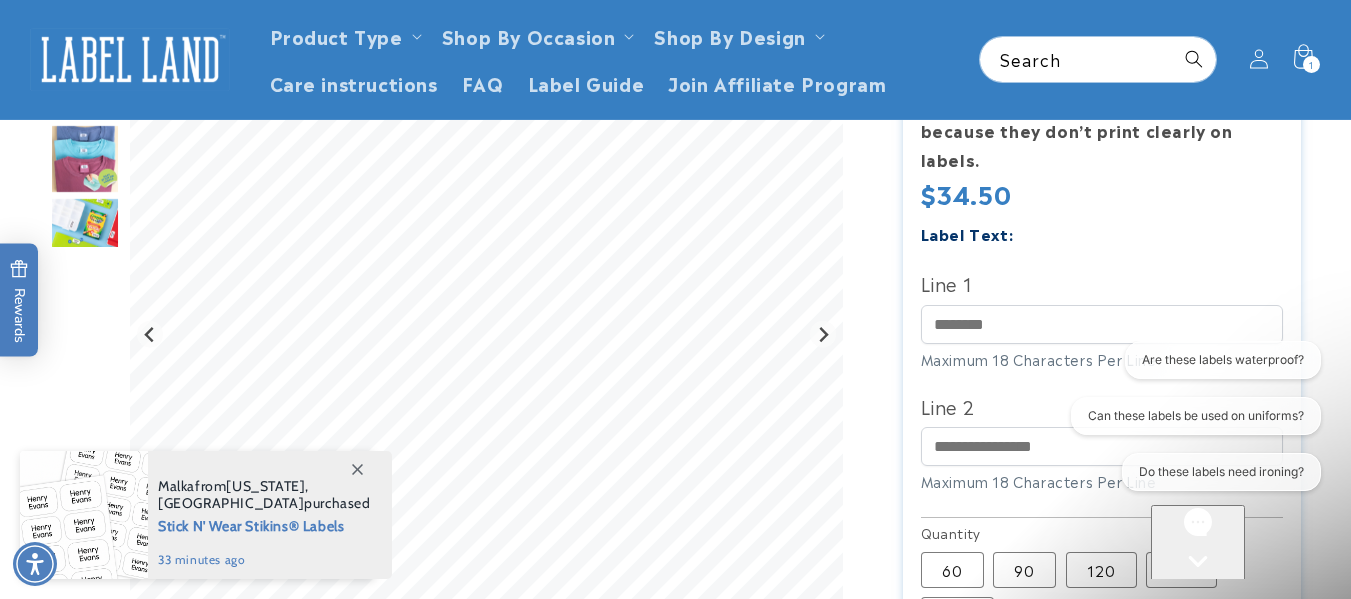 scroll, scrollTop: 0, scrollLeft: 0, axis: both 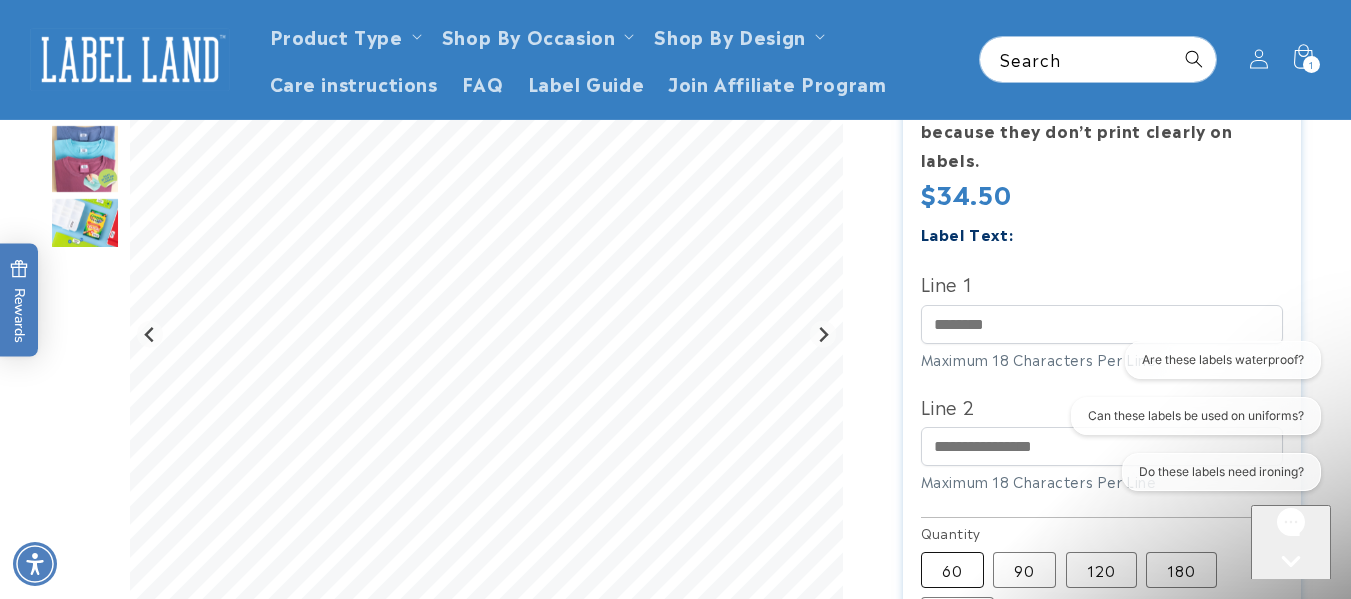 click on "60 Variant sold out or unavailable" at bounding box center (952, 570) 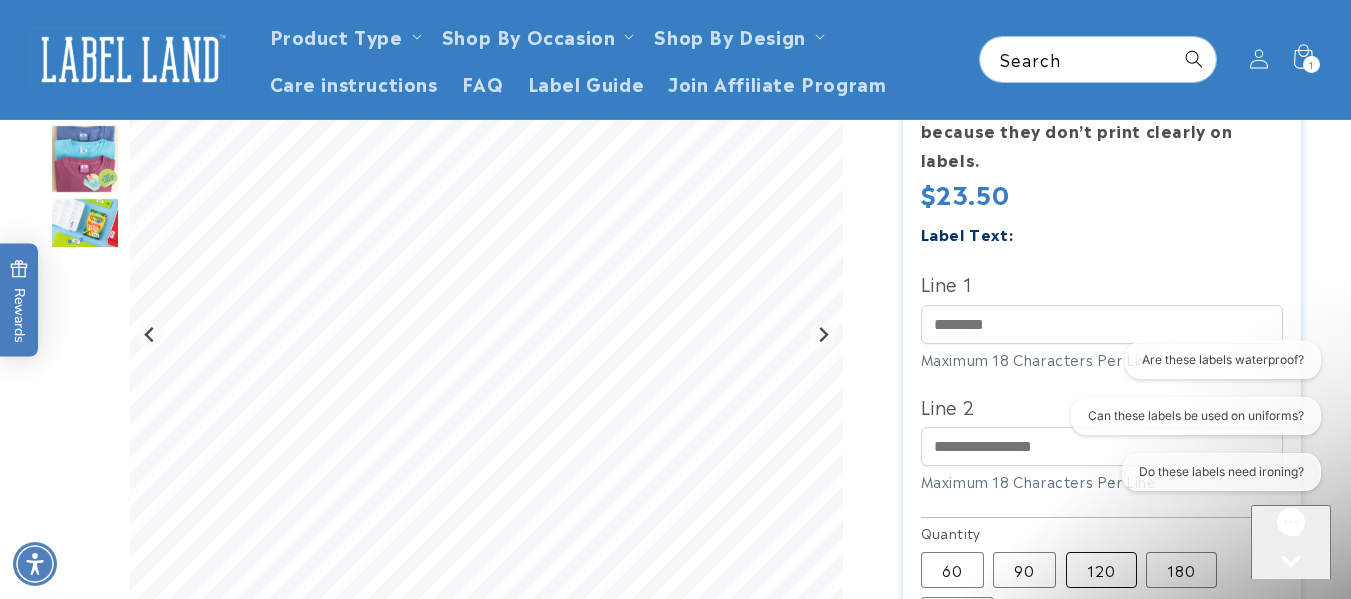 click on "120 Variant sold out or unavailable" at bounding box center [1101, 570] 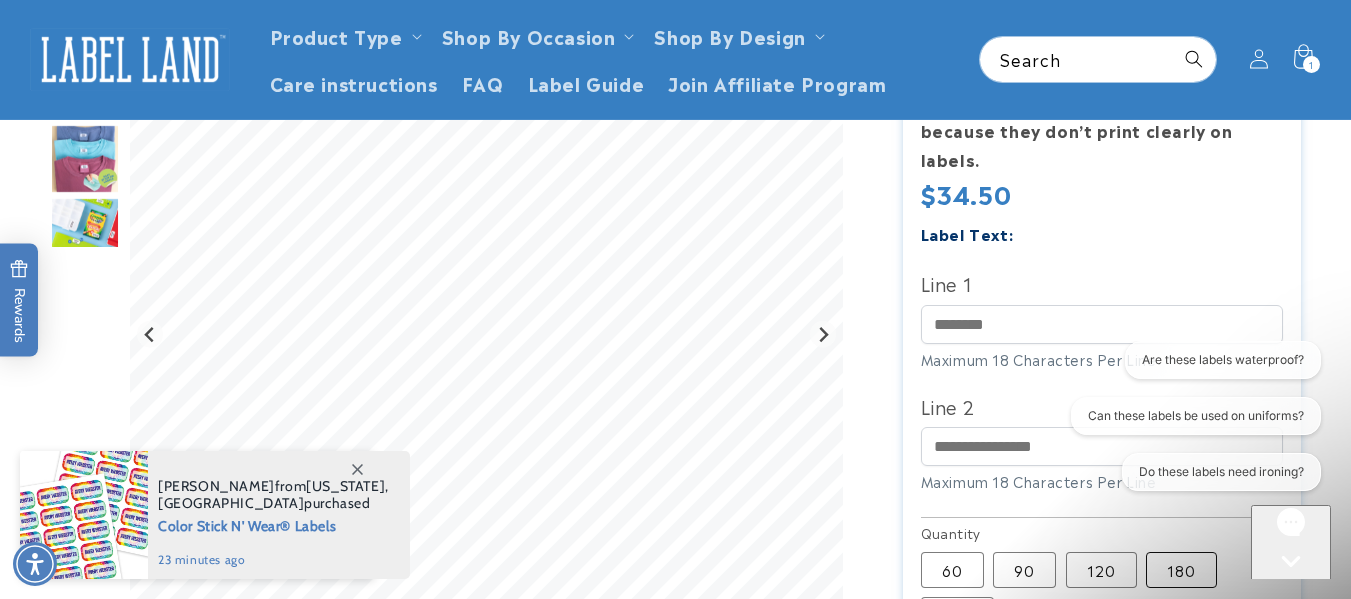 click on "180 Variant sold out or unavailable" at bounding box center (1181, 570) 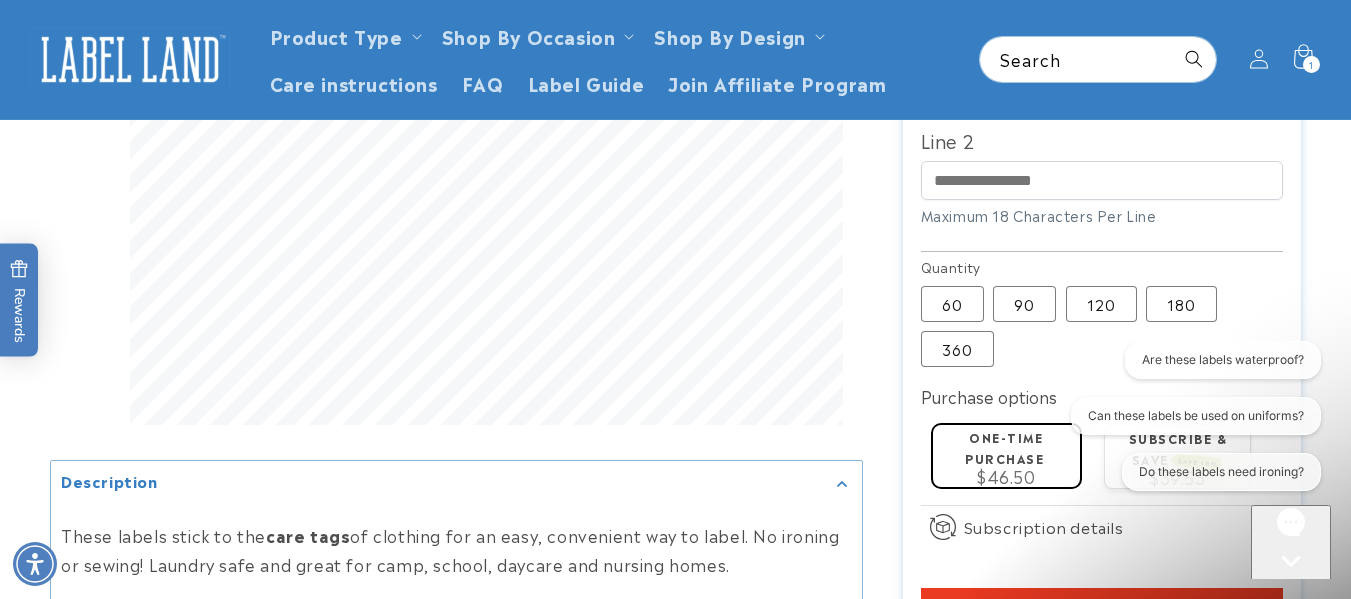 scroll, scrollTop: 765, scrollLeft: 0, axis: vertical 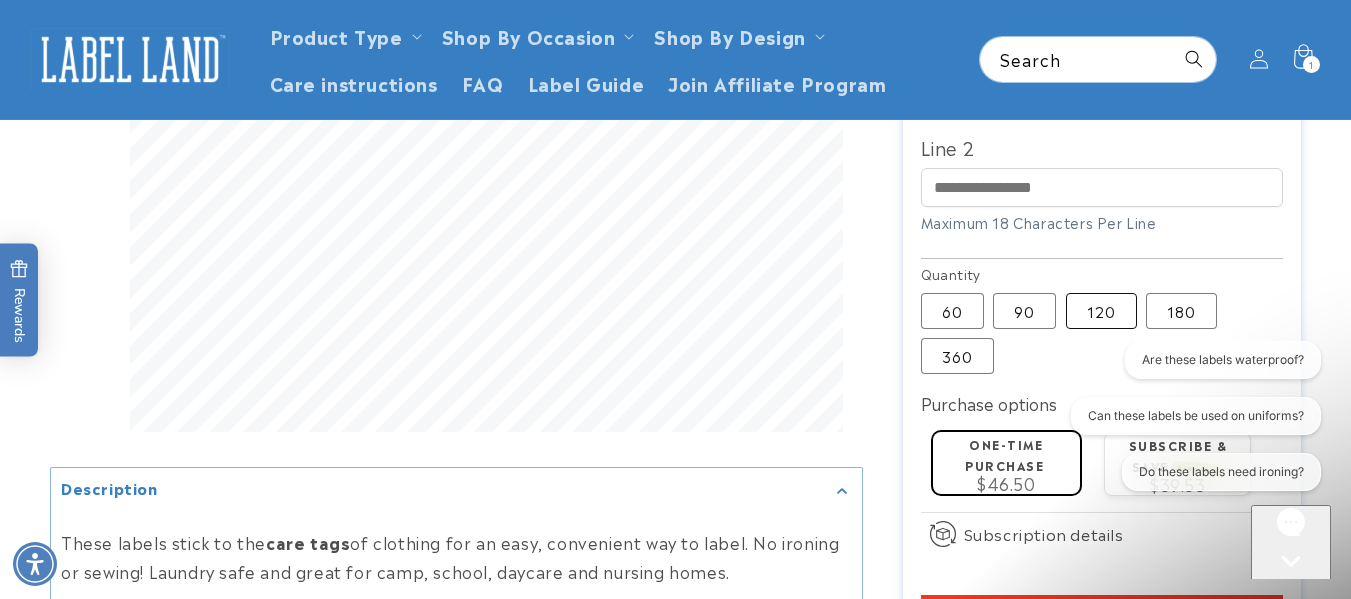 click on "120 Variant sold out or unavailable" at bounding box center [1101, 311] 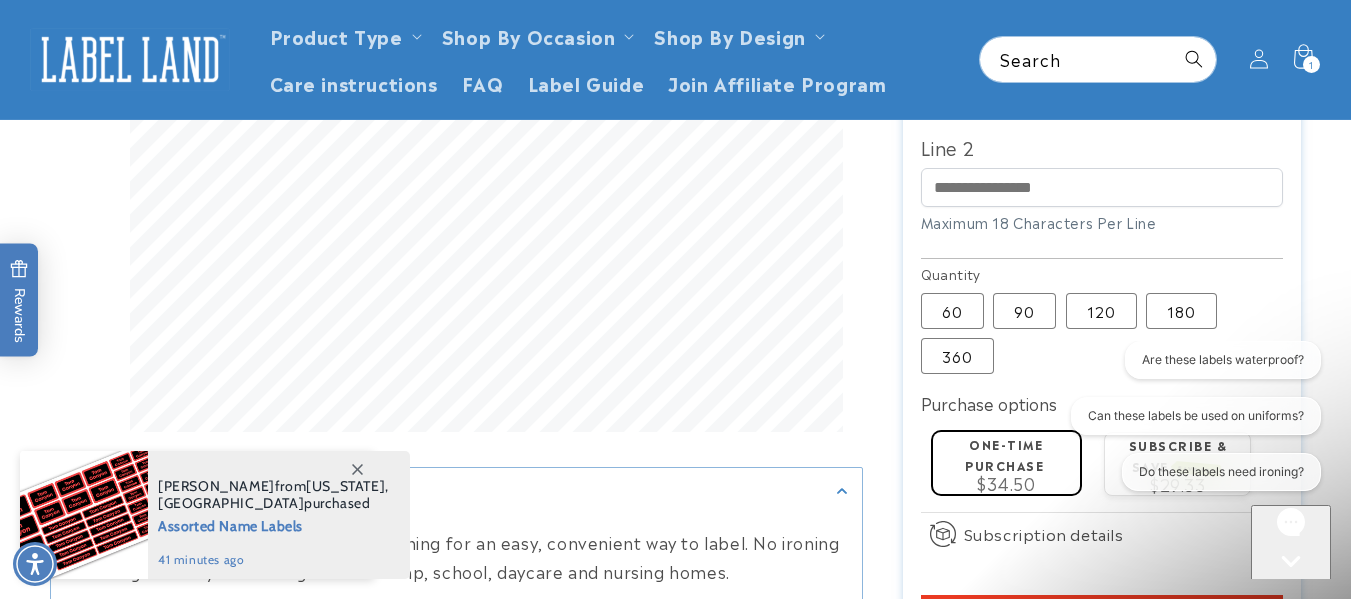 click on "Quantity
60 Variant sold out or unavailable
90 Variant sold out or unavailable
120 Variant sold out or unavailable
180 Variant sold out or unavailable
360 Variant sold out or unavailable" at bounding box center (1102, 320) 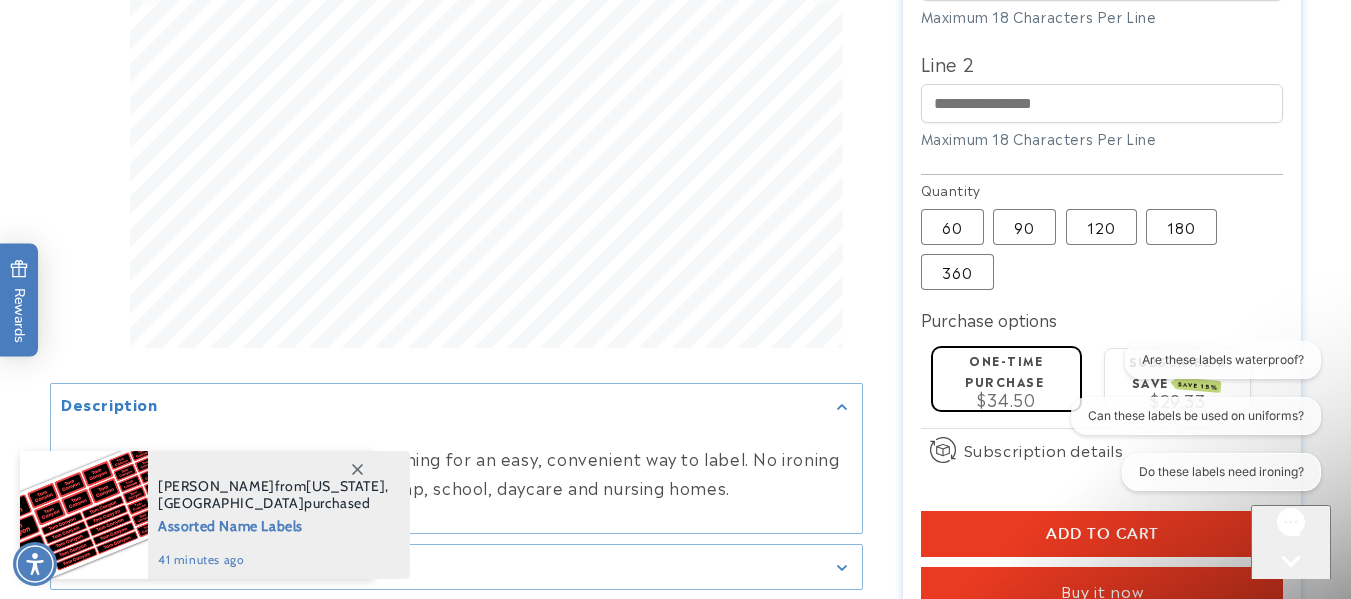 scroll, scrollTop: 869, scrollLeft: 0, axis: vertical 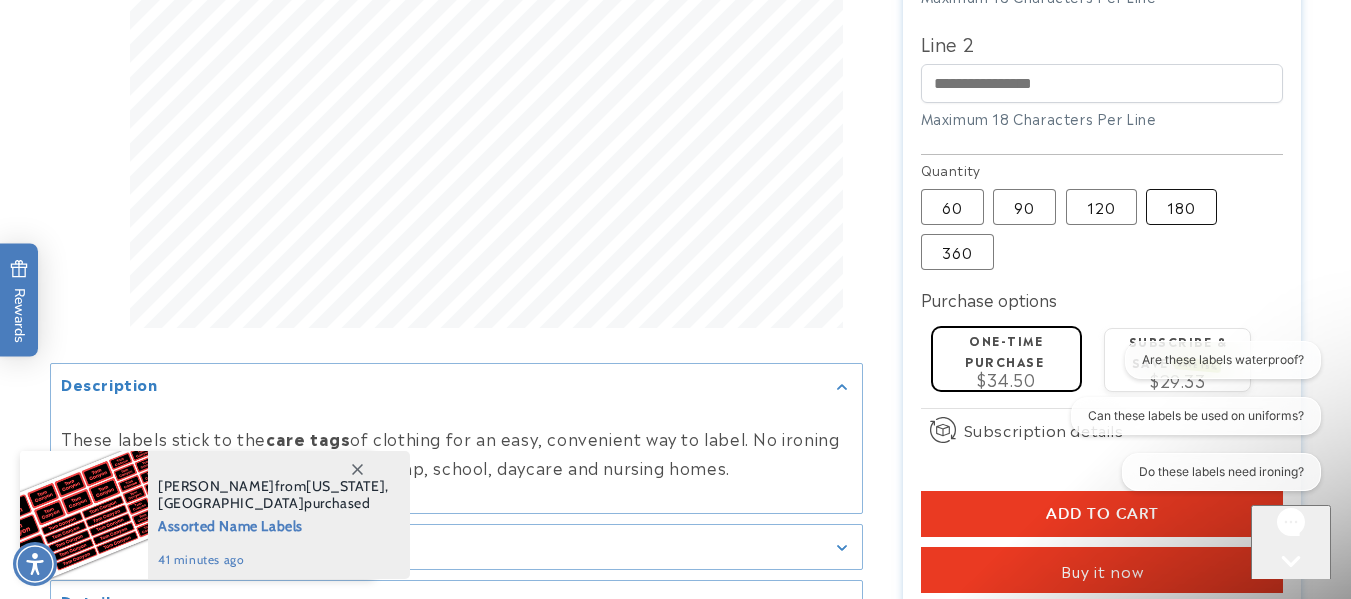 click on "180 Variant sold out or unavailable" at bounding box center [1181, 207] 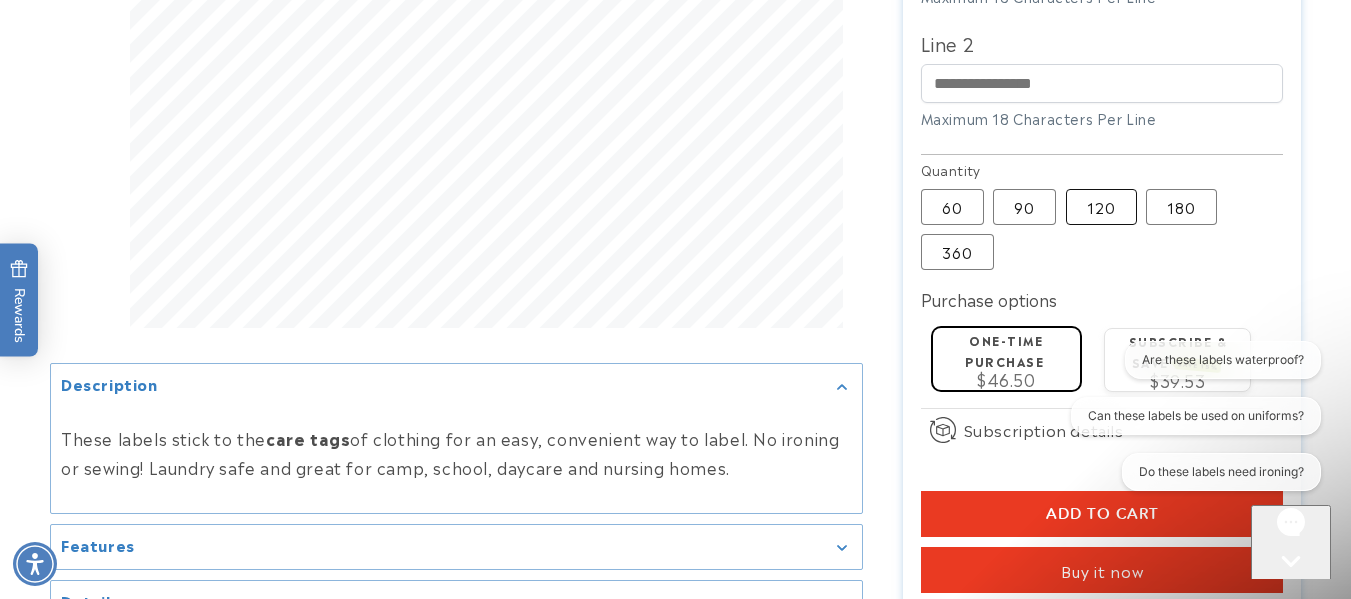 click on "120 Variant sold out or unavailable" at bounding box center [1101, 207] 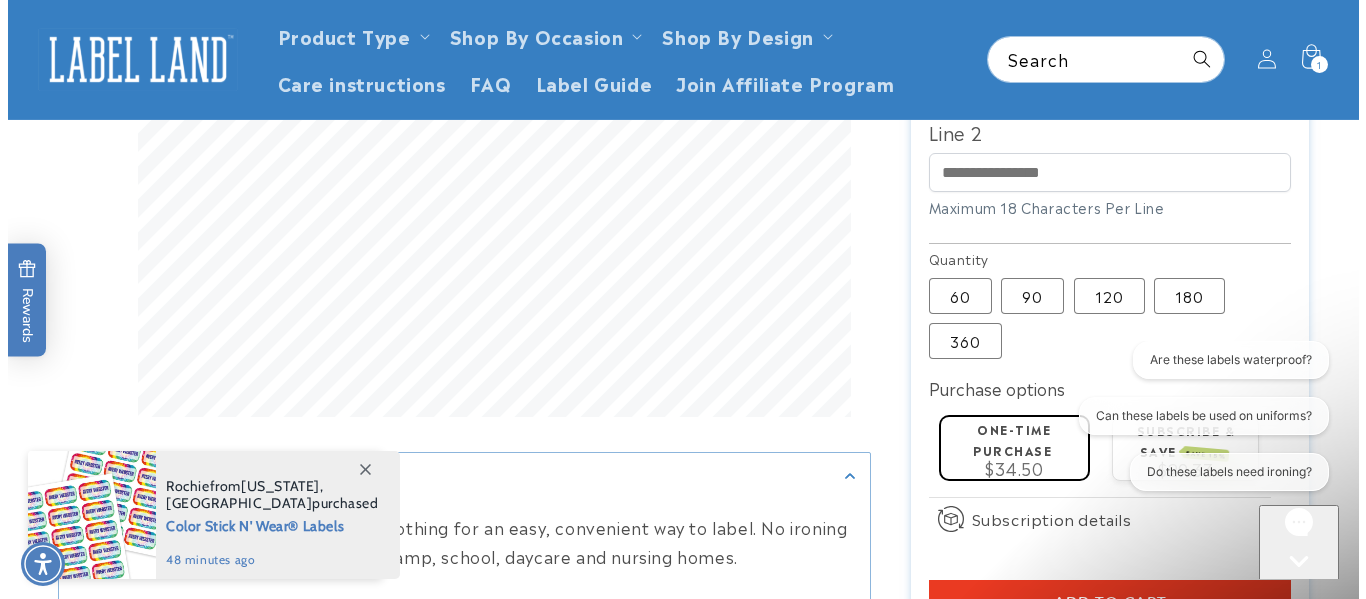 scroll, scrollTop: 778, scrollLeft: 0, axis: vertical 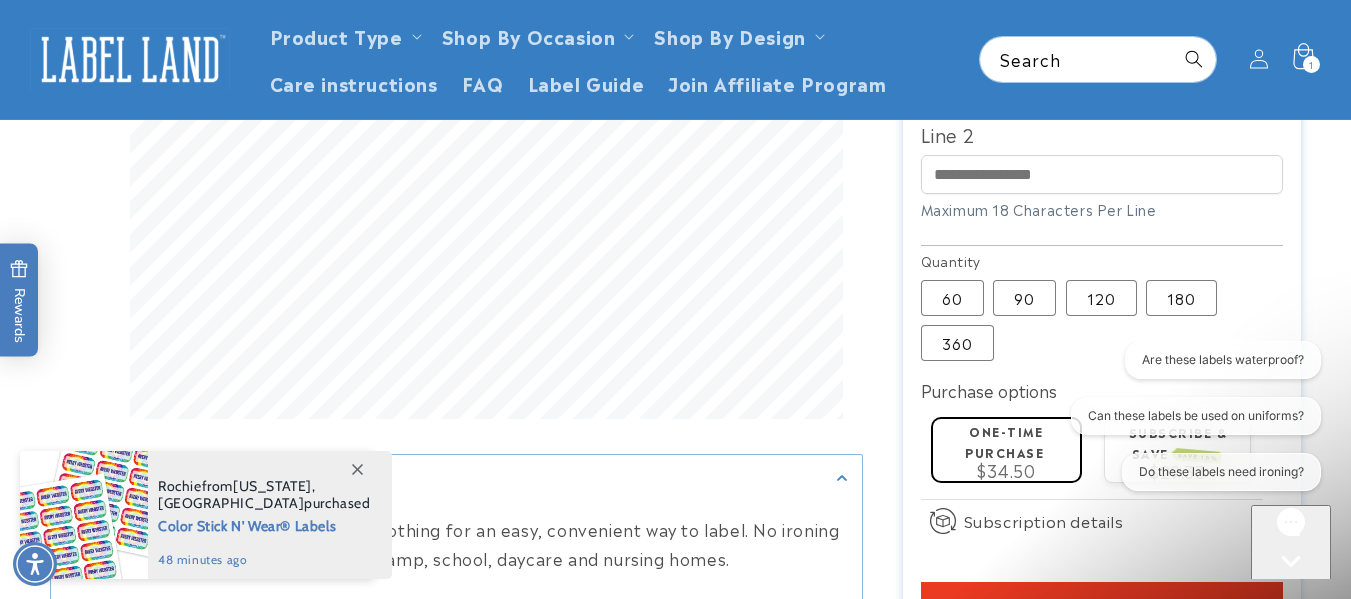 click 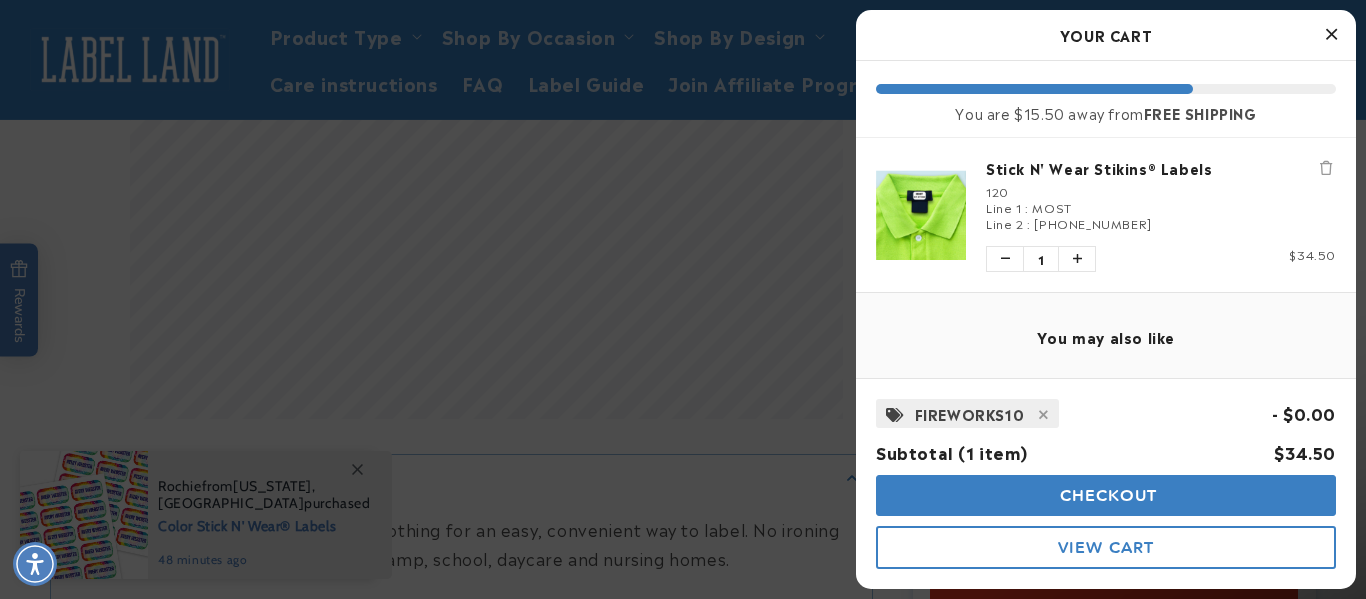 click at bounding box center (683, 299) 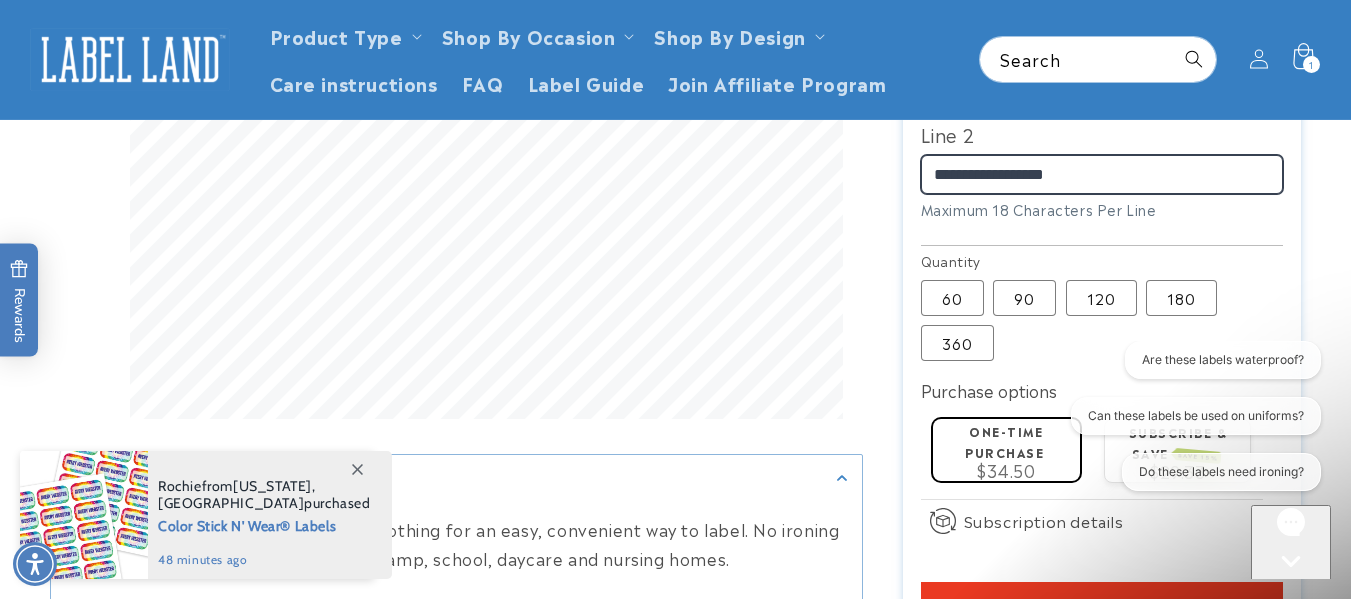 type on "**********" 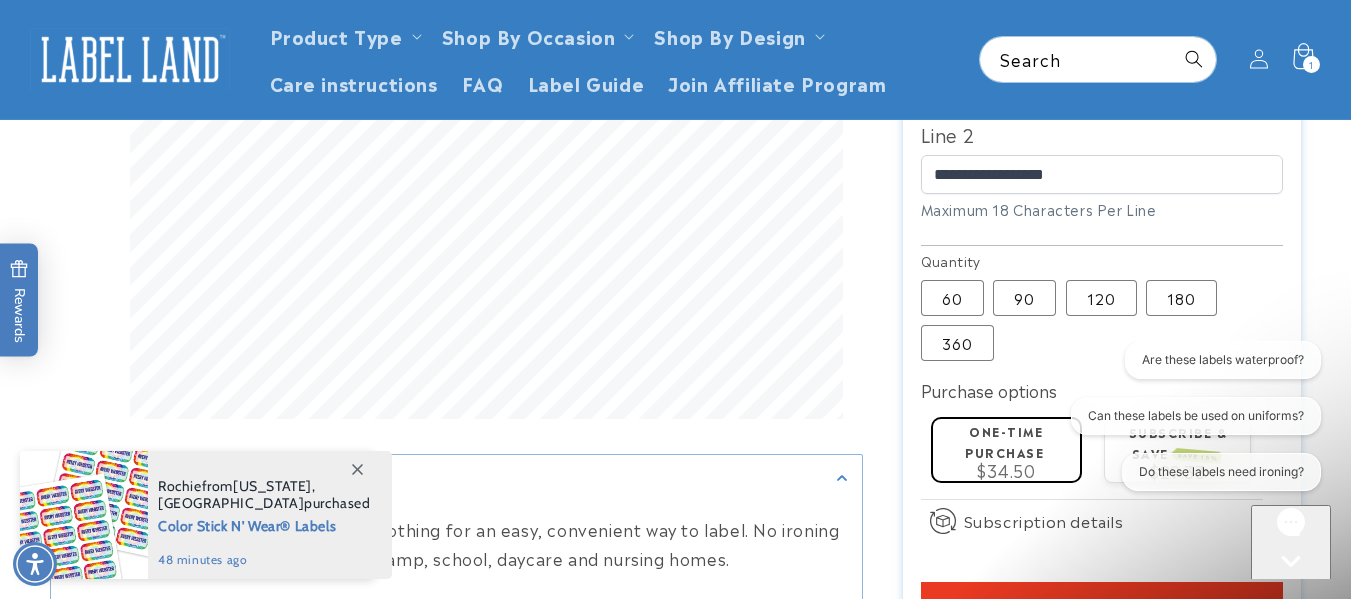 click on "1 1 item" at bounding box center (1311, 64) 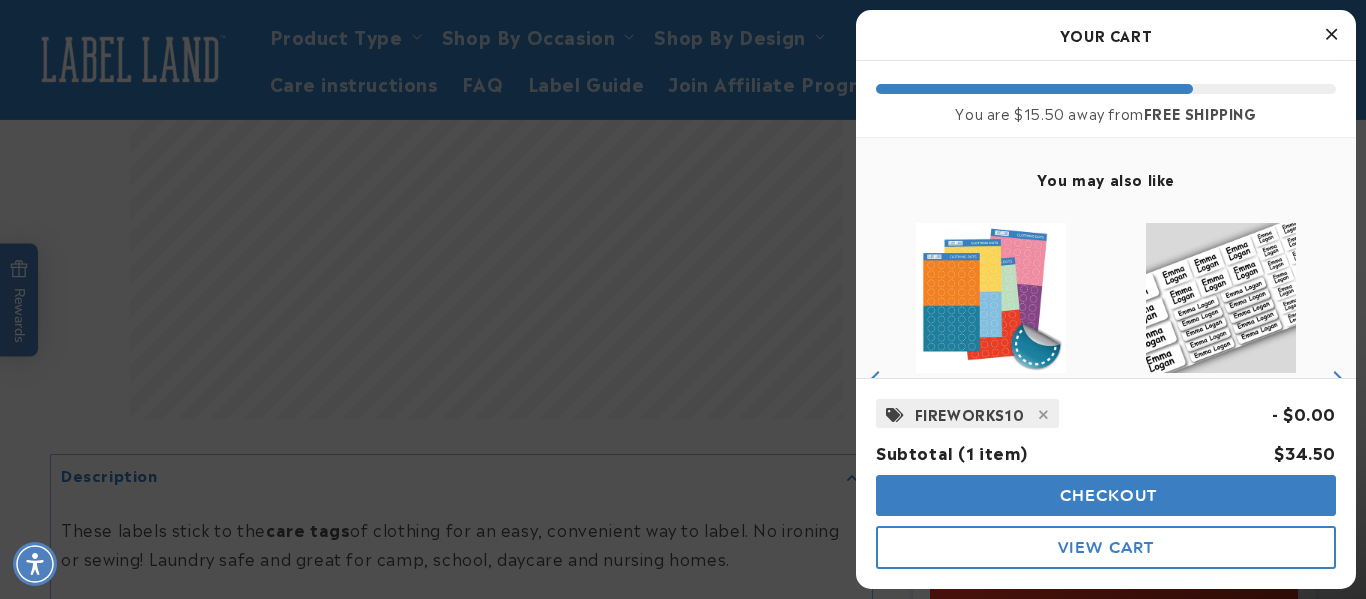 scroll, scrollTop: 159, scrollLeft: 0, axis: vertical 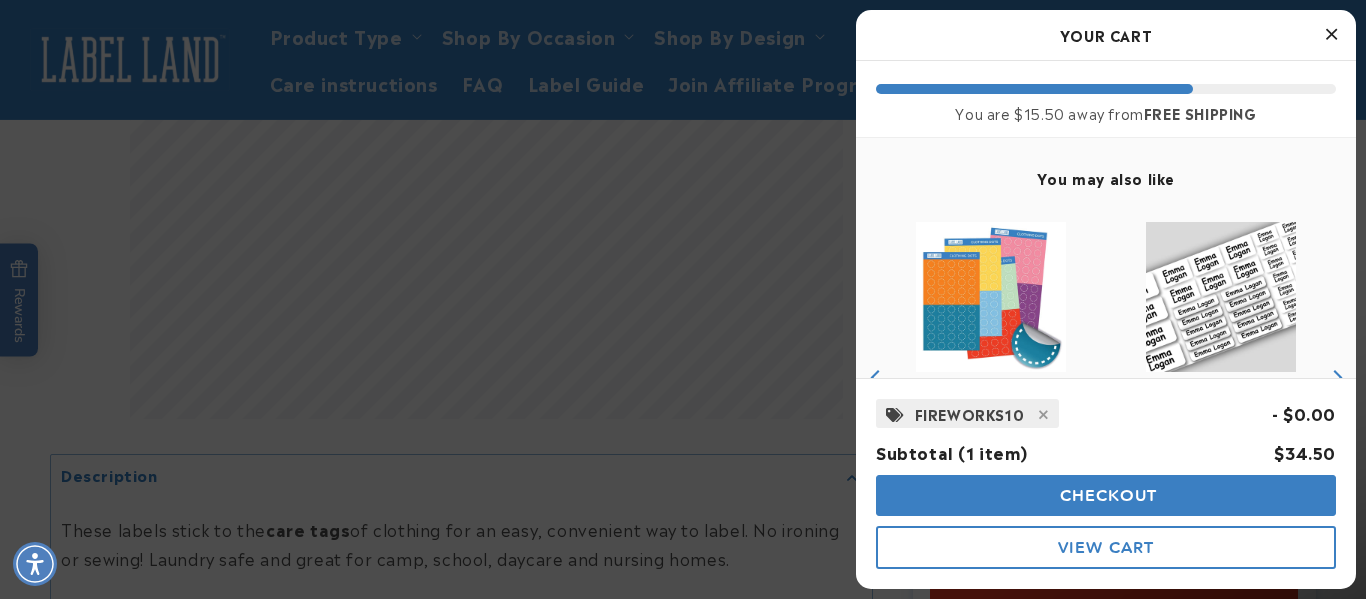 click on "FIREWORKS10" at bounding box center (967, 413) 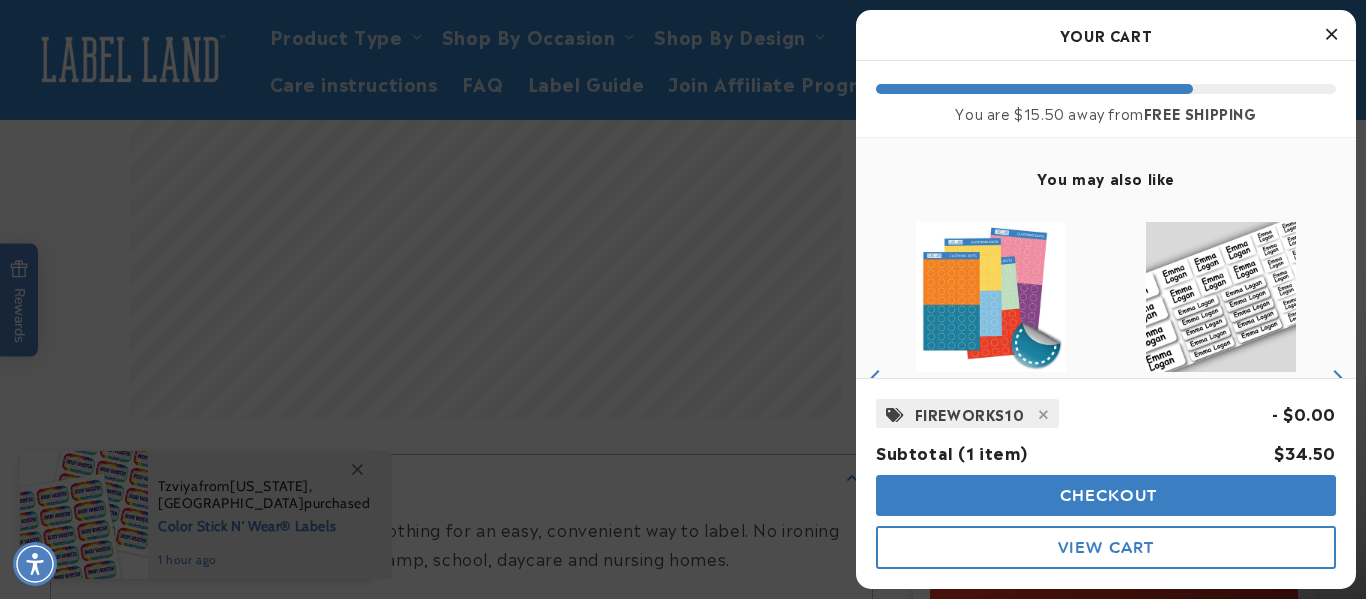 click on "FIREWORKS10" at bounding box center [970, 413] 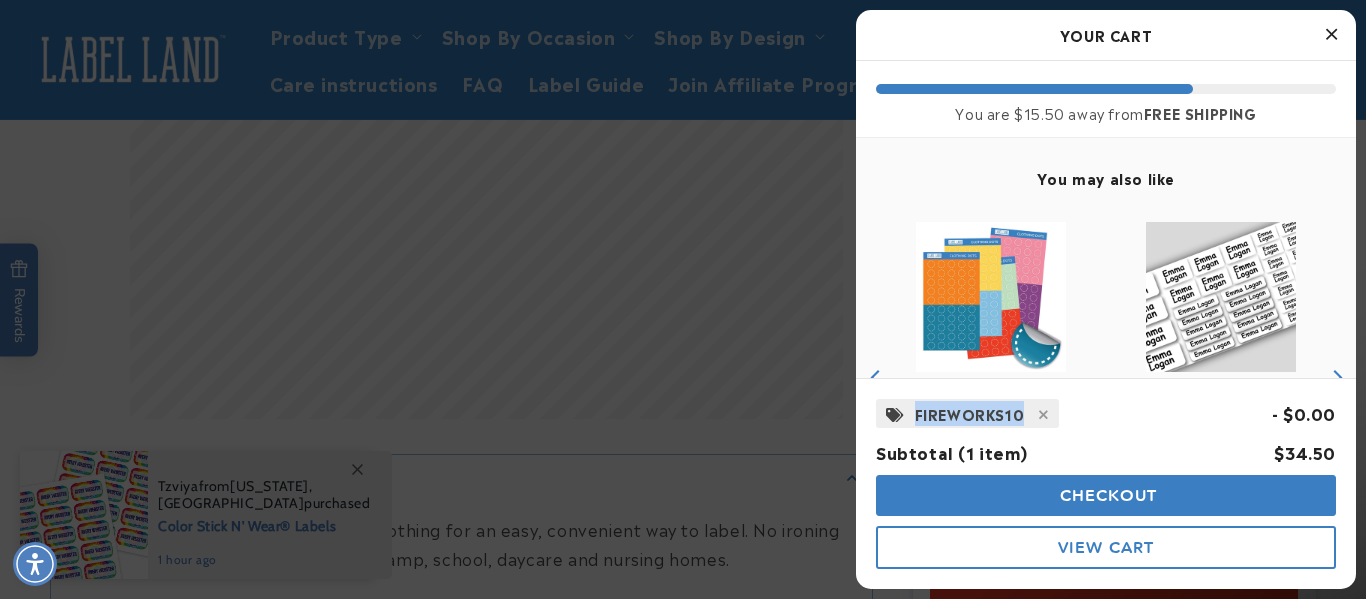 click on "FIREWORKS10" at bounding box center (970, 413) 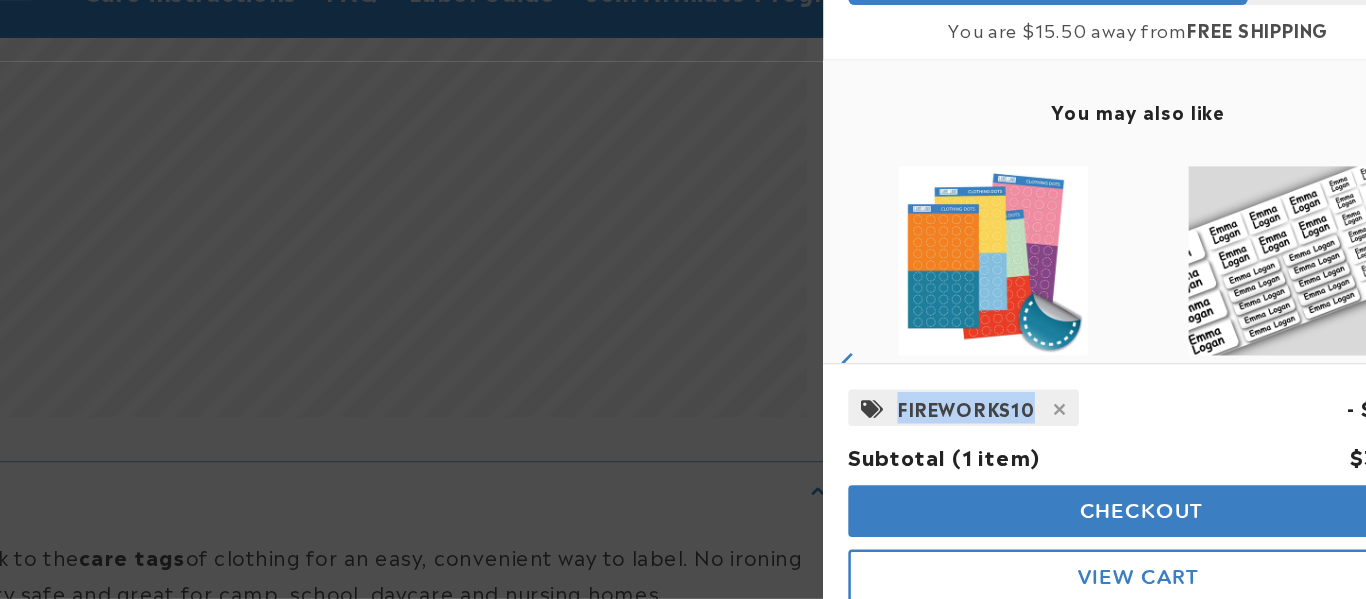click on "FIREWORKS10" at bounding box center [970, 413] 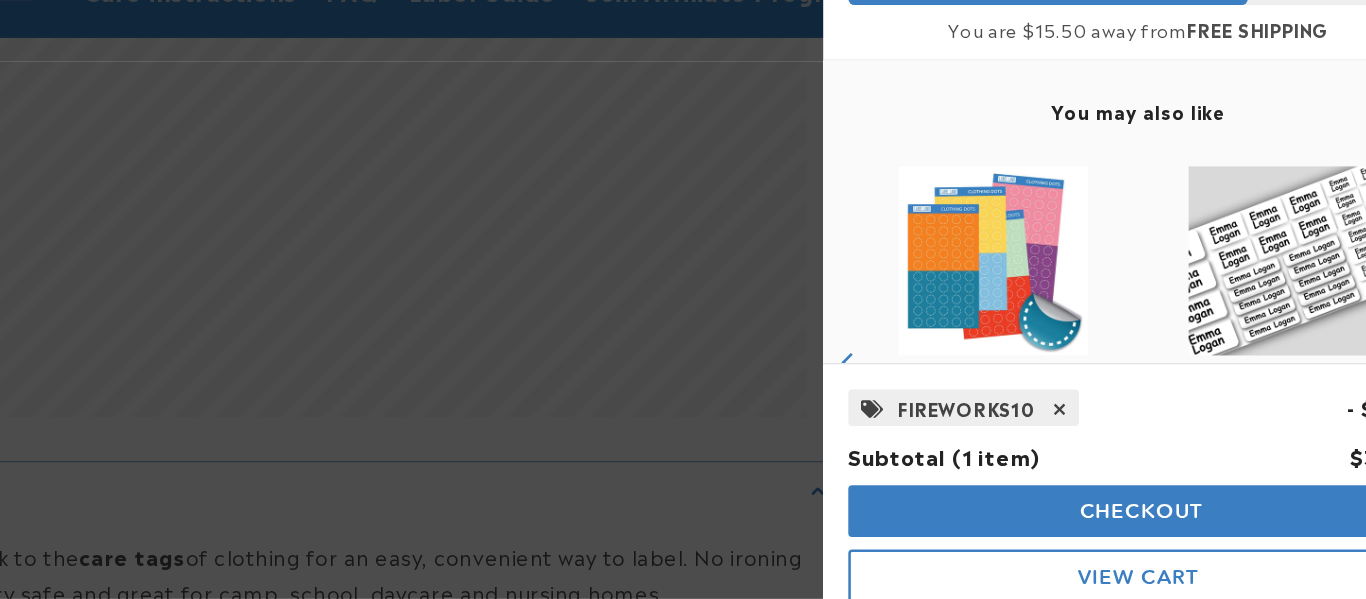 click at bounding box center [1044, 415] 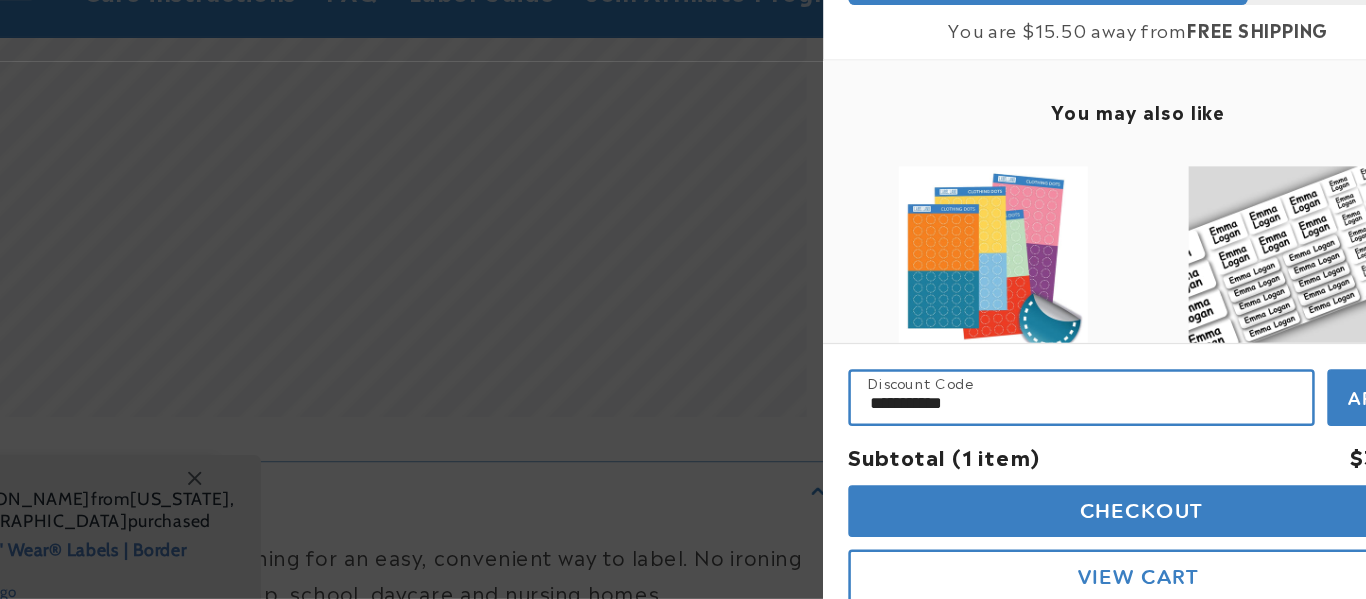 drag, startPoint x: 1024, startPoint y: 423, endPoint x: 876, endPoint y: 400, distance: 149.7765 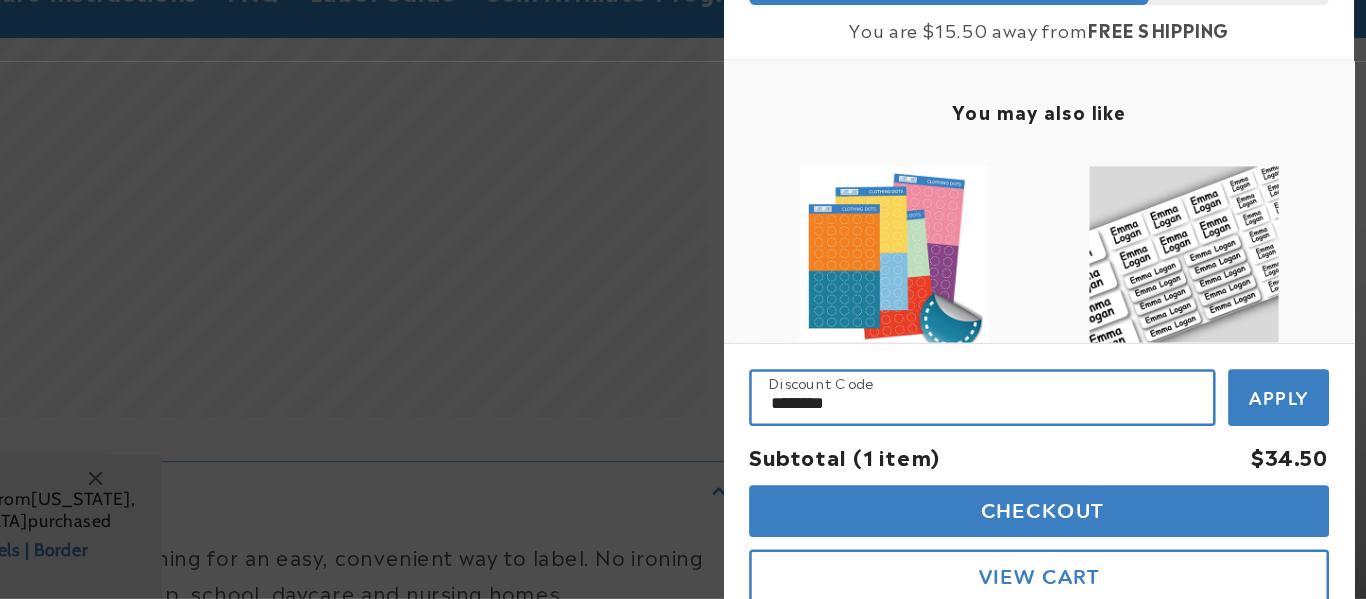 scroll, scrollTop: 776, scrollLeft: 0, axis: vertical 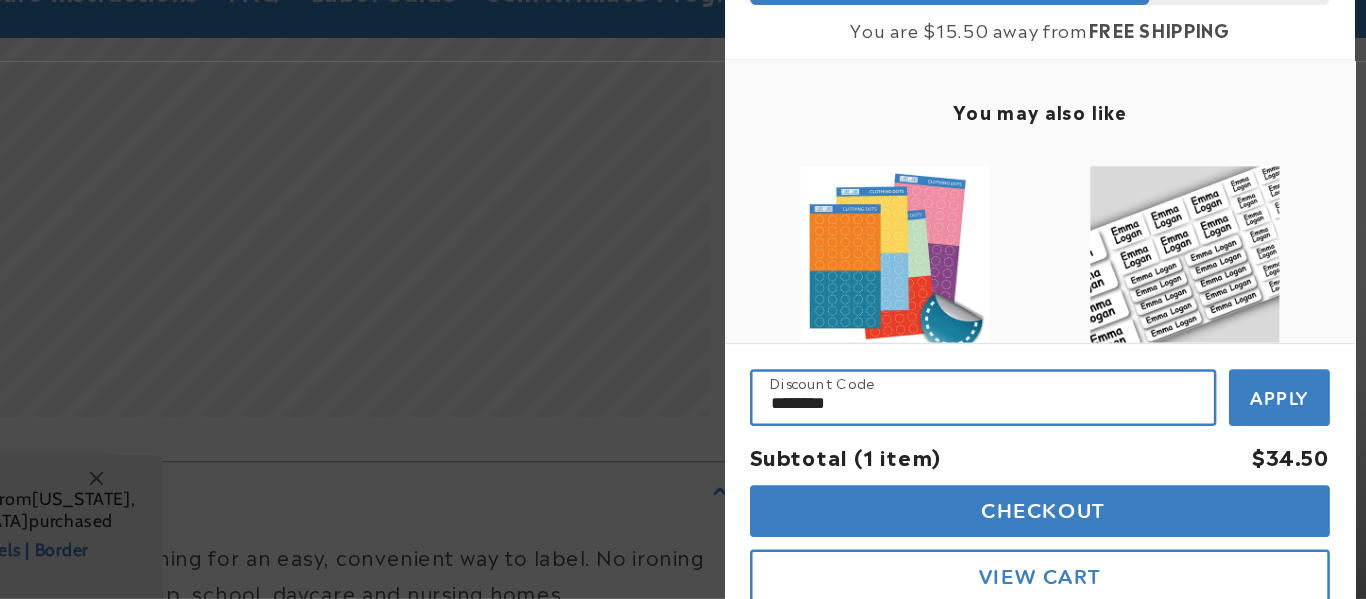 type on "********" 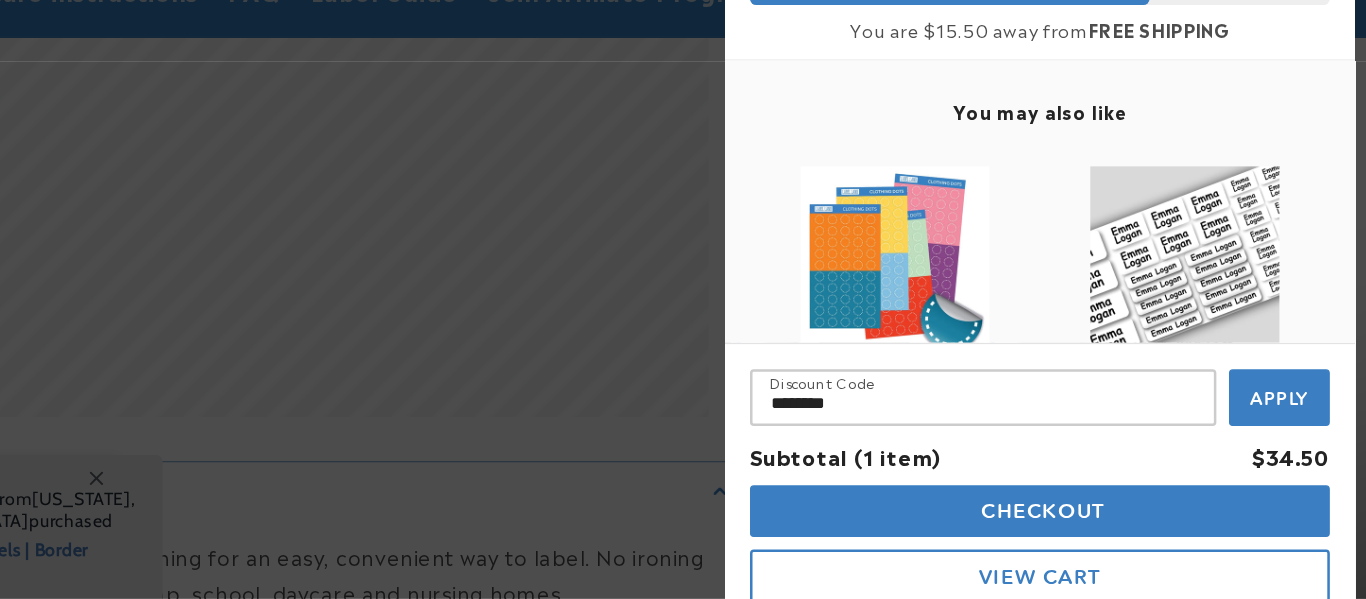 click on "Apply" at bounding box center [1296, 406] 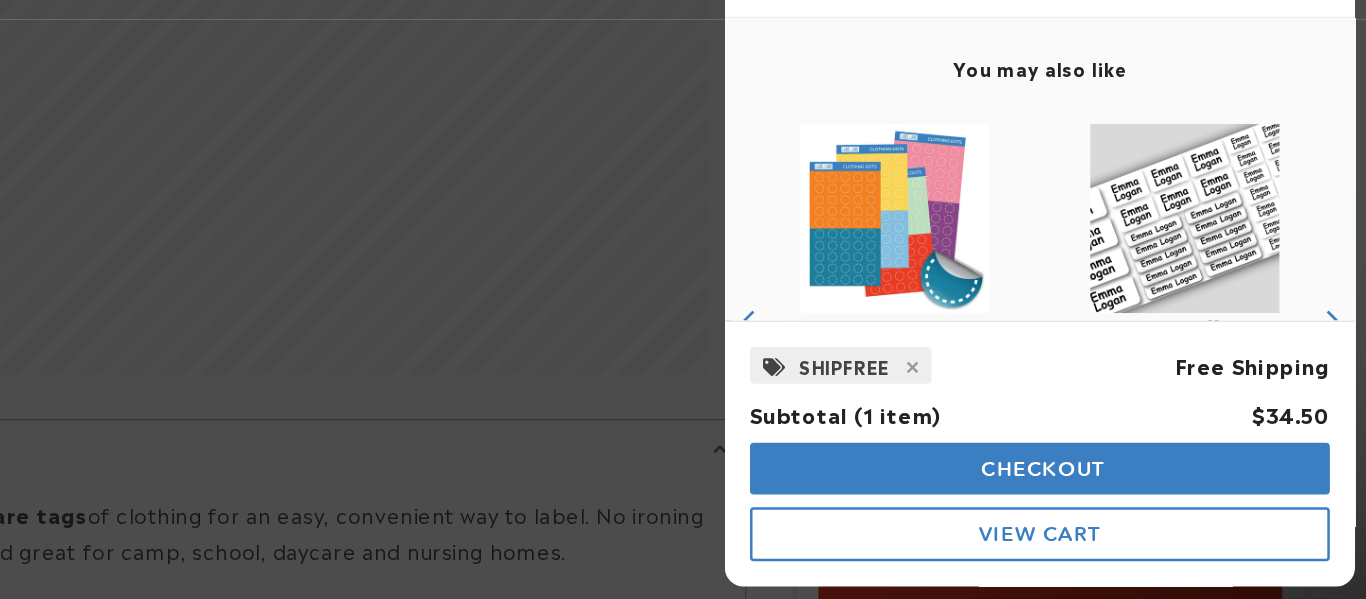 scroll, scrollTop: 776, scrollLeft: 0, axis: vertical 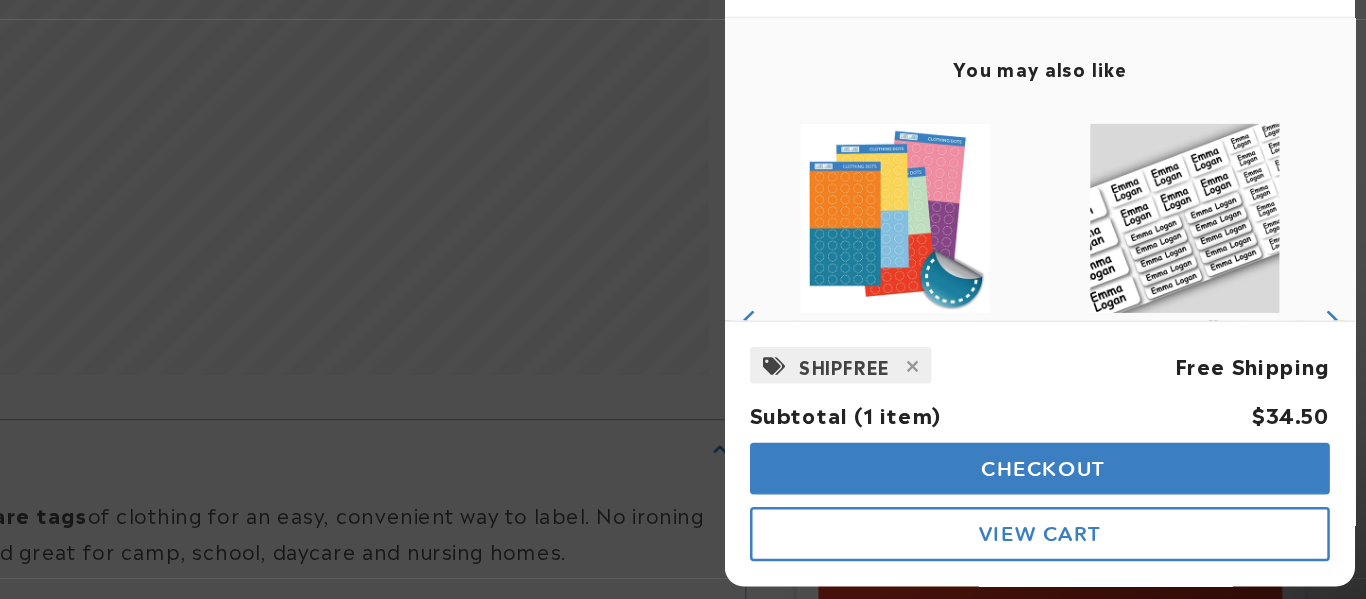 click on "View Cart" at bounding box center [1106, 547] 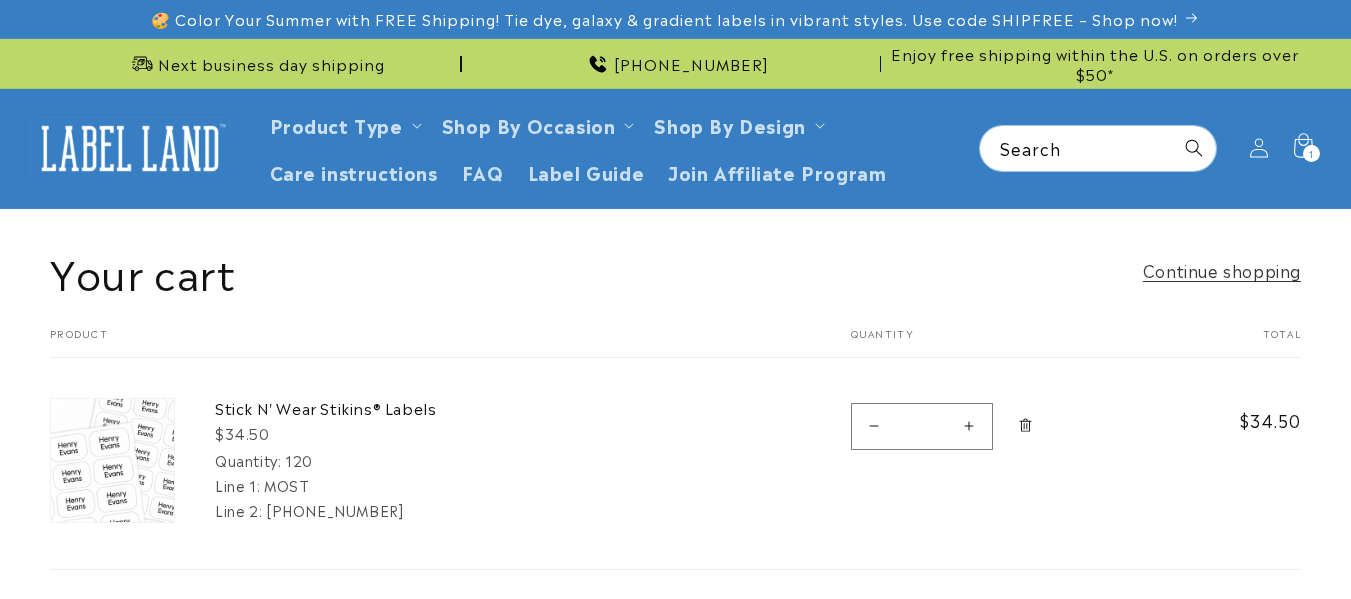 scroll, scrollTop: 263, scrollLeft: 0, axis: vertical 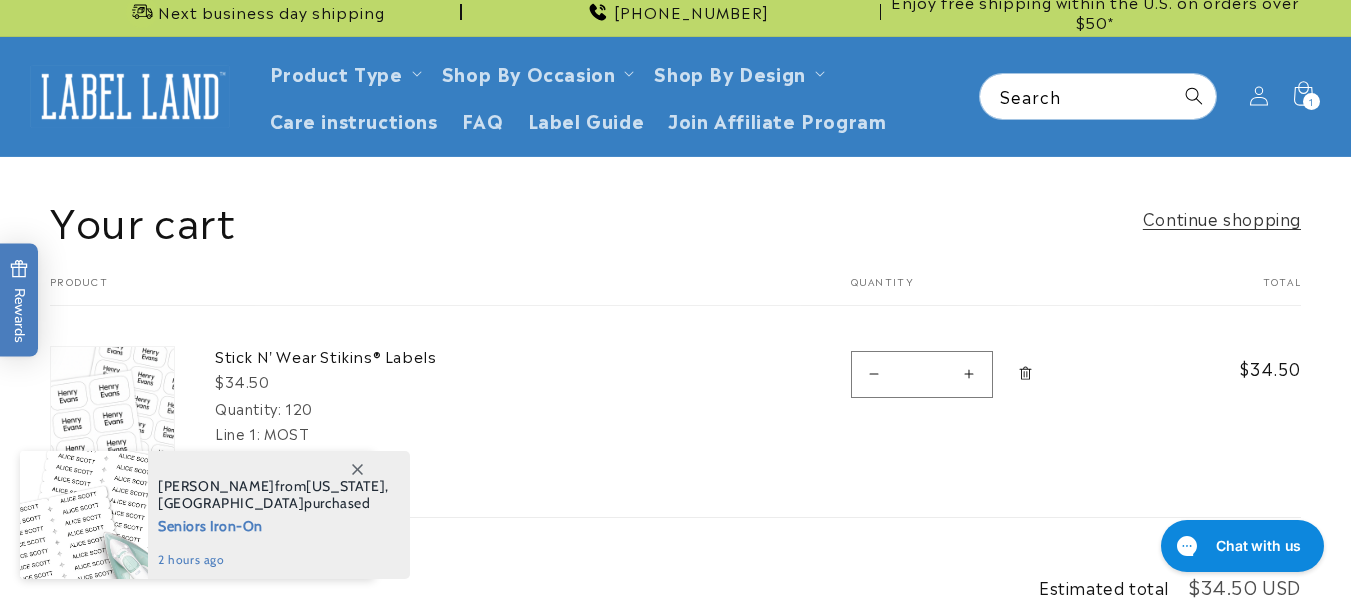 click on "Your cart
Continue shopping
Your cart is empty
Continue shopping
Have an account?
Log in  to check out faster.
Your cart
Product
Total
Quantity
Total
Stick N' Wear Stikins® Labels
$34.50
120" at bounding box center [675, 355] 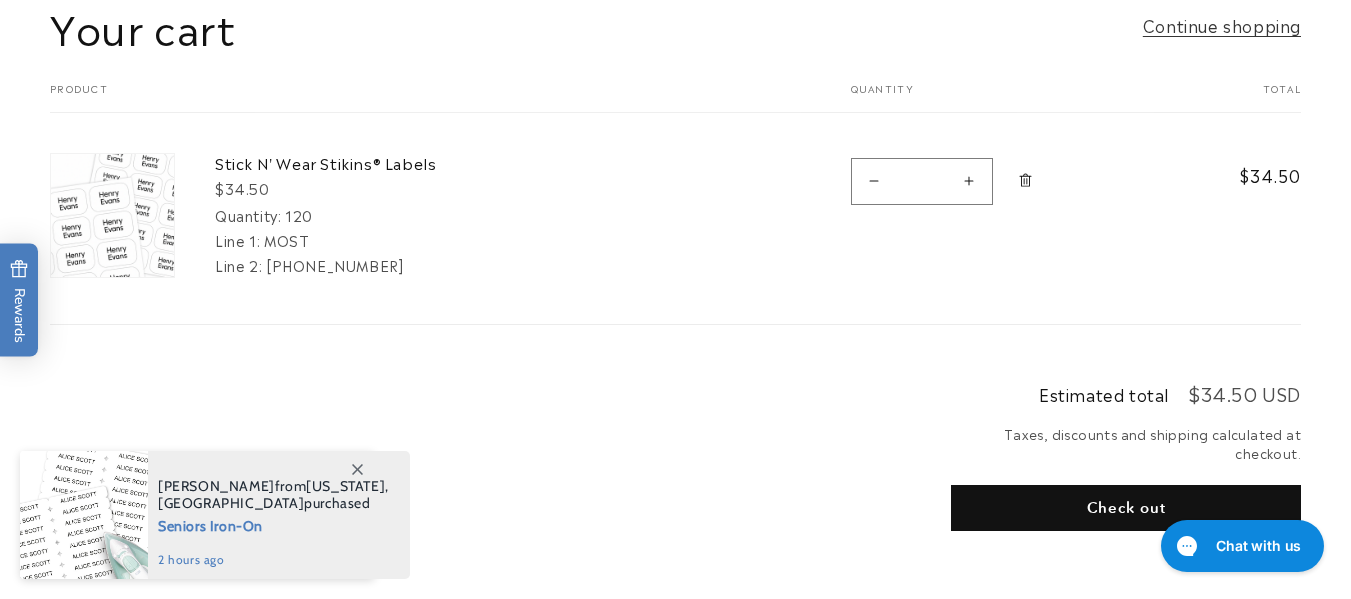 scroll, scrollTop: 251, scrollLeft: 0, axis: vertical 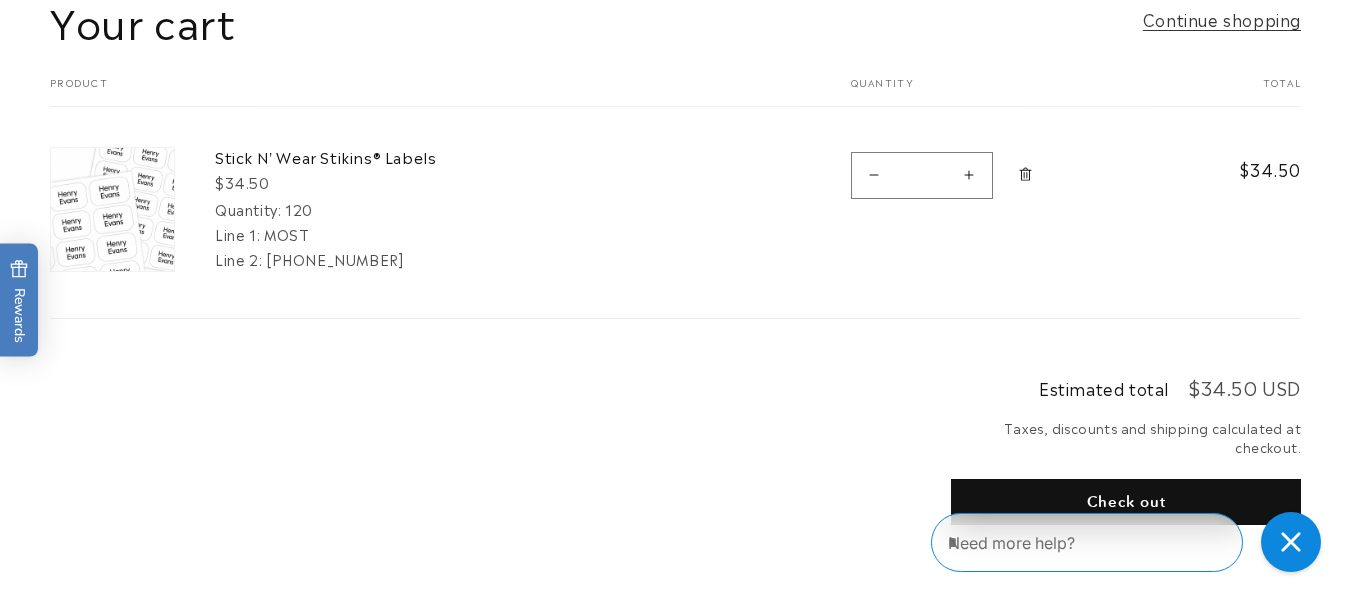 click on "$34.50" at bounding box center (1227, 192) 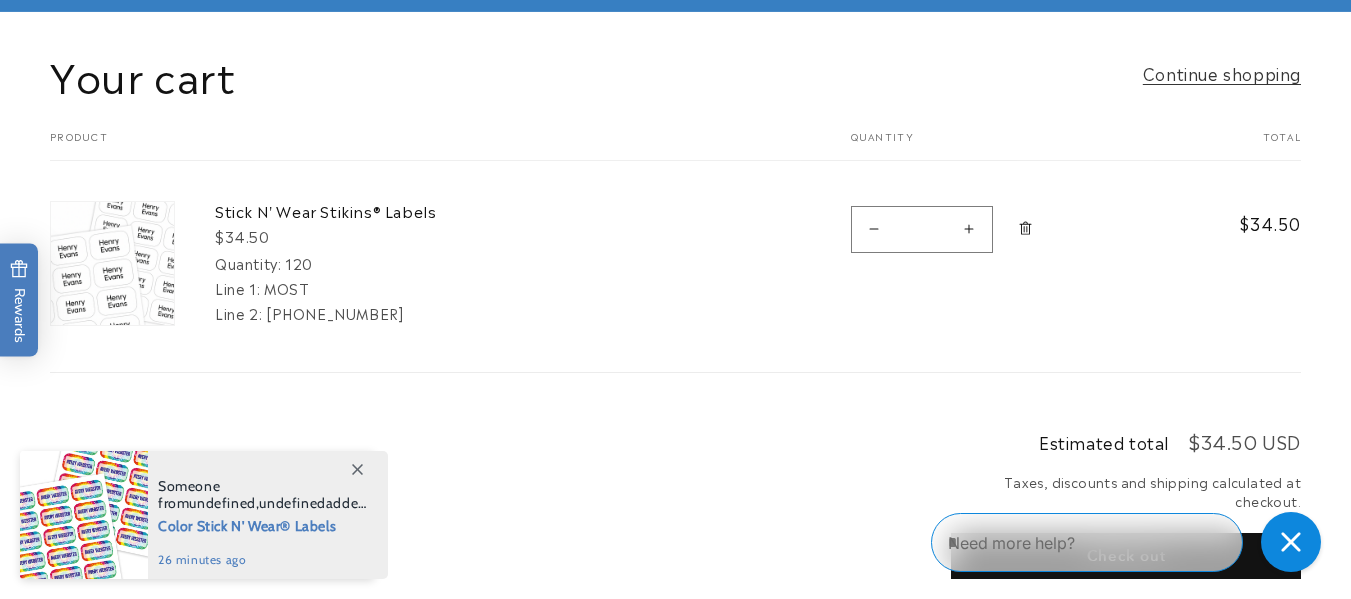 scroll, scrollTop: 198, scrollLeft: 0, axis: vertical 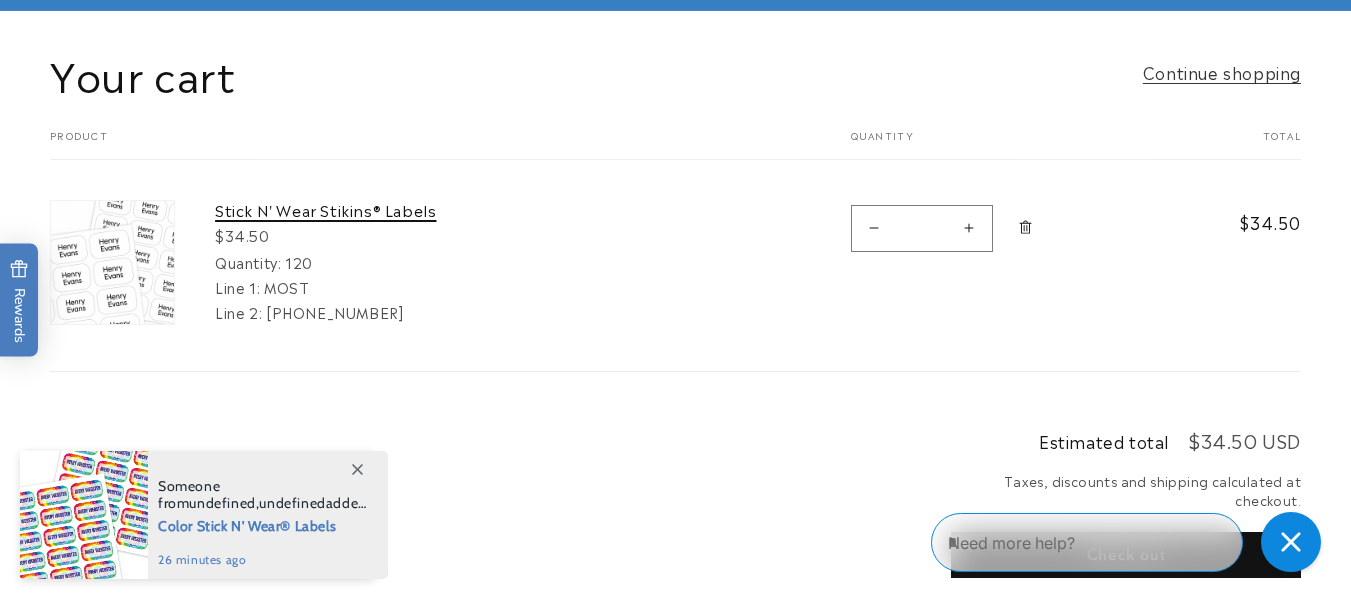 click on "Stick N' Wear Stikins® Labels" at bounding box center (365, 210) 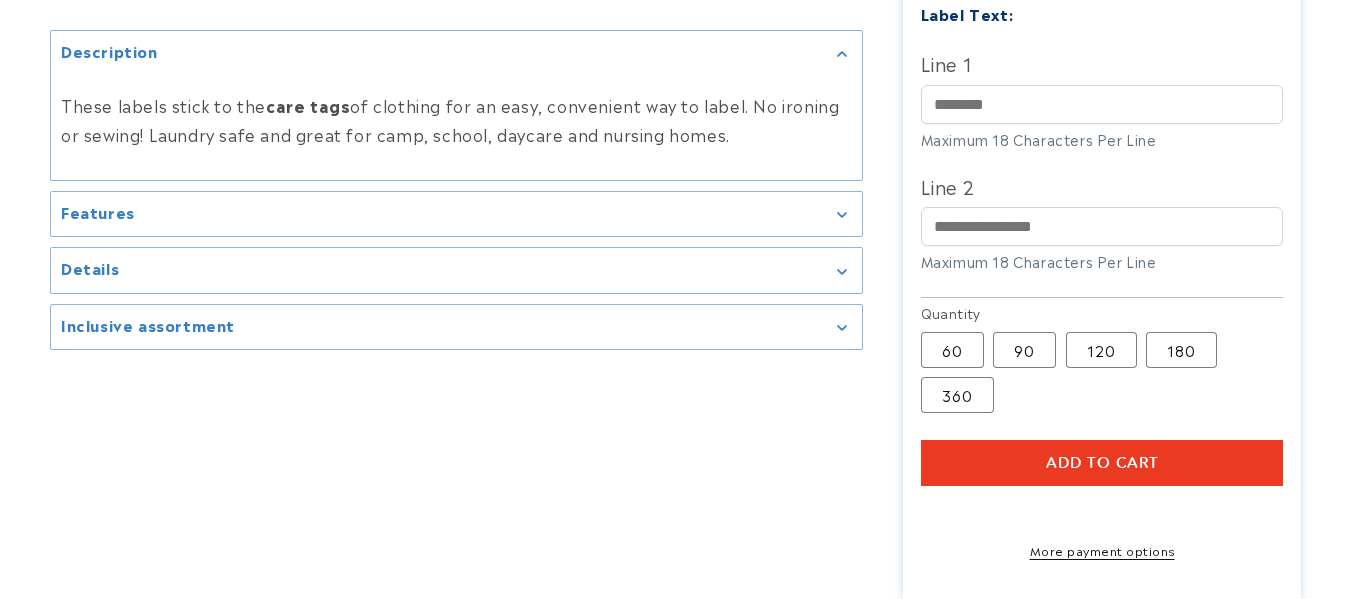 scroll, scrollTop: 733, scrollLeft: 0, axis: vertical 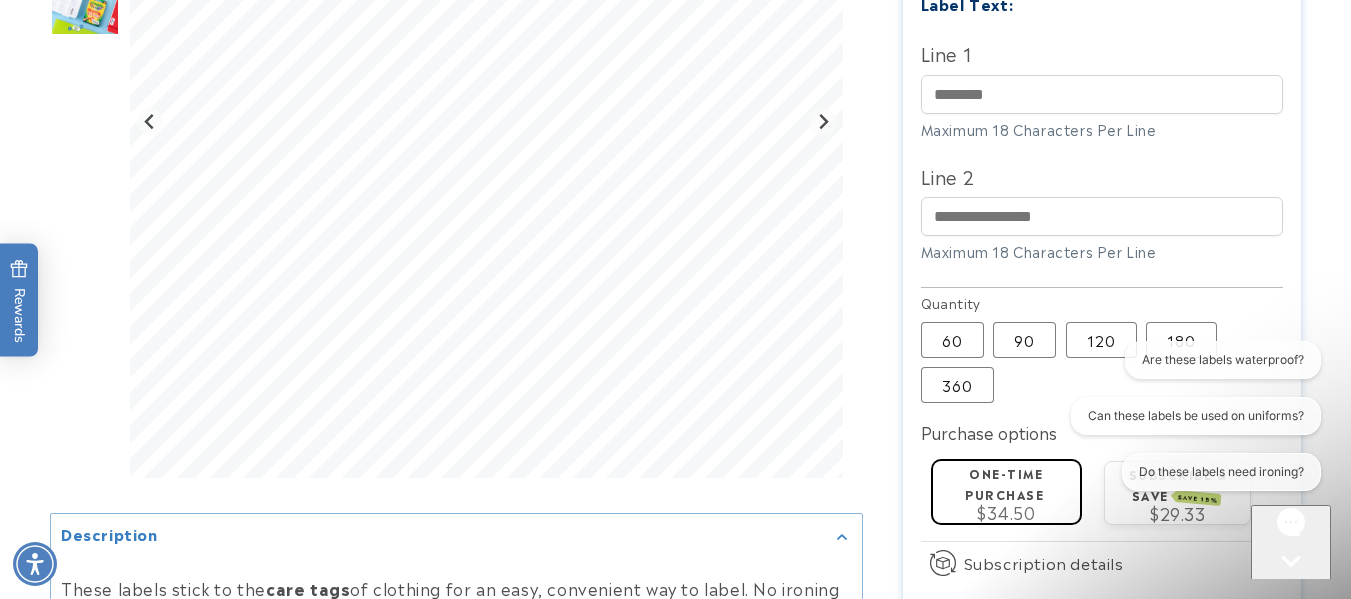 click at bounding box center (675, 167) 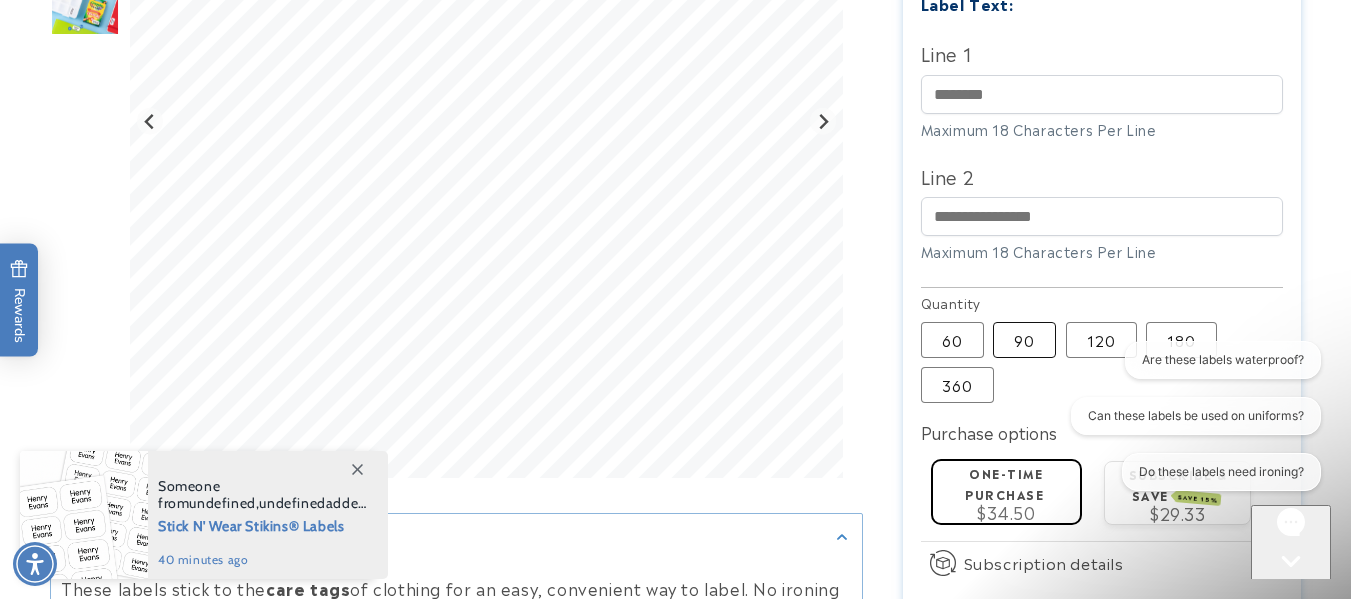 click on "90 Variant sold out or unavailable" at bounding box center (1024, 340) 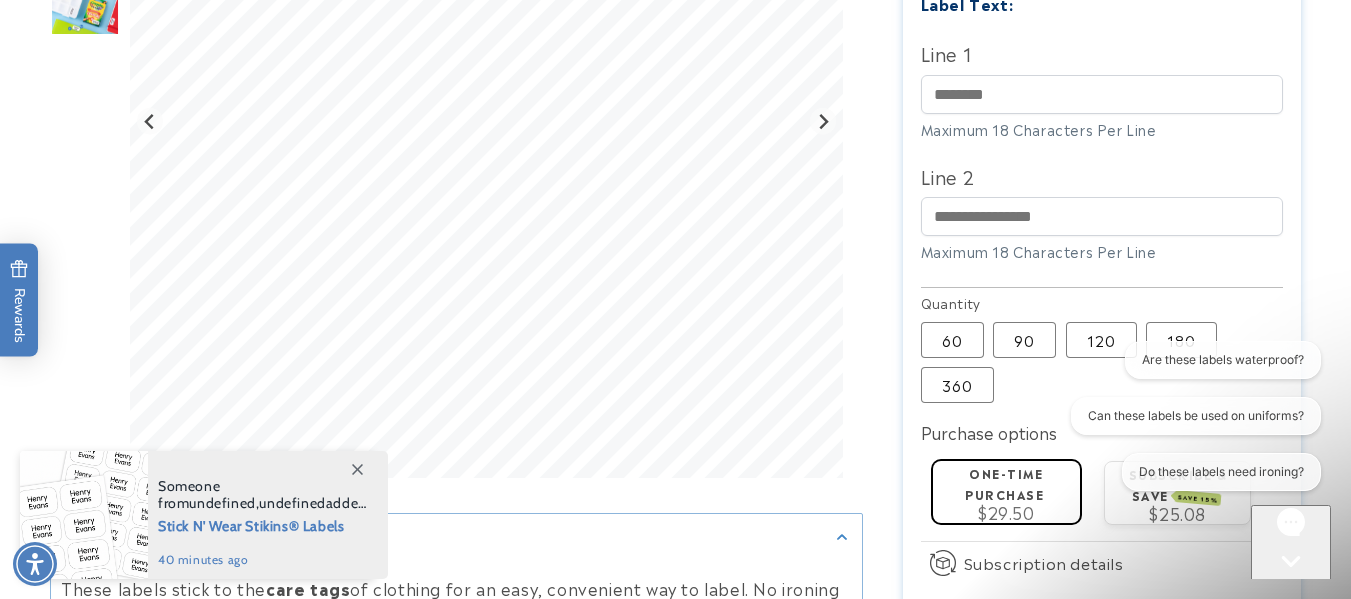 type 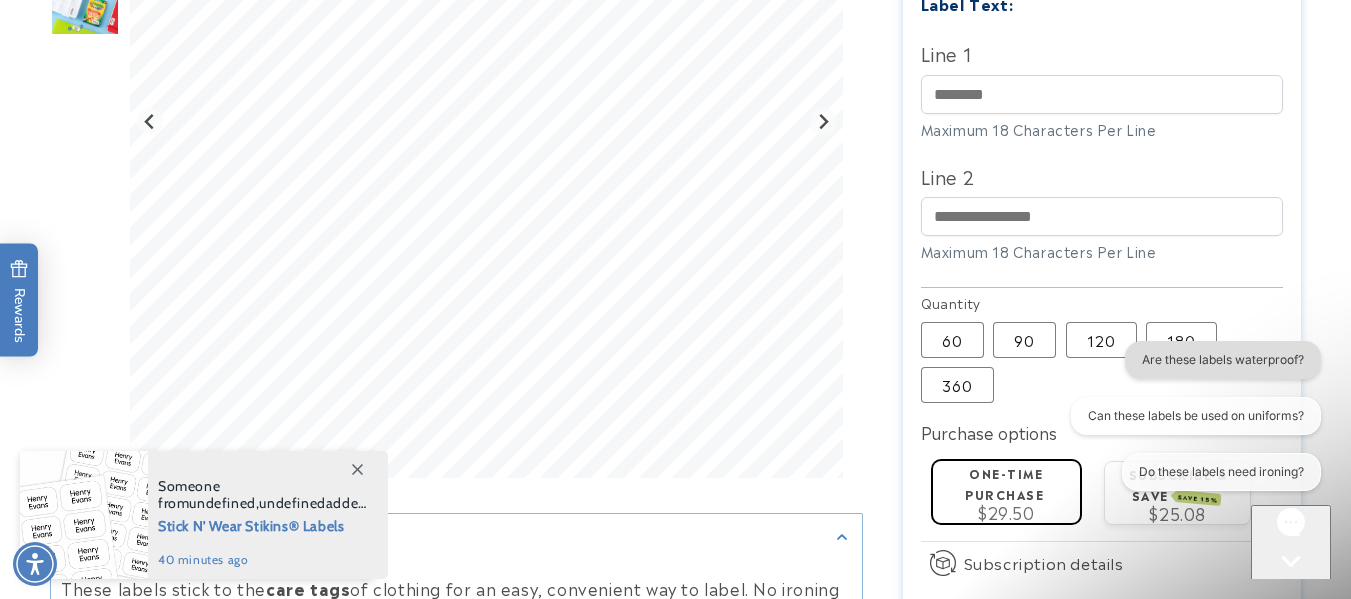 click on "Are these labels waterproof?" at bounding box center (1222, 360) 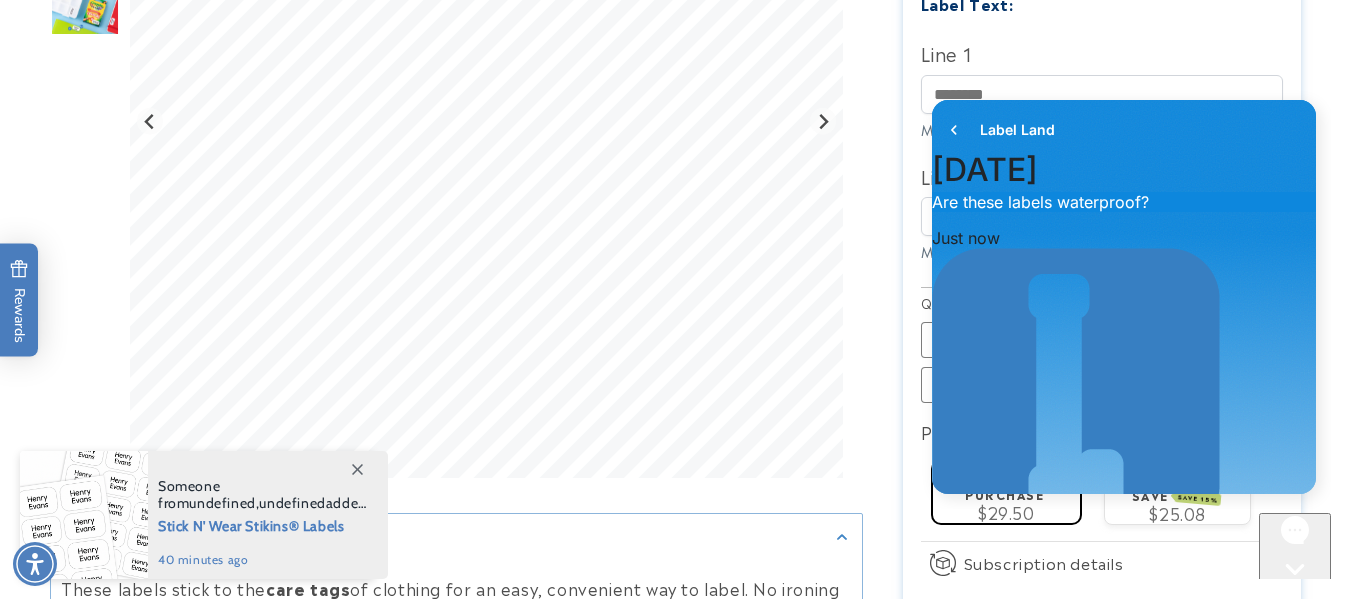 scroll, scrollTop: 0, scrollLeft: 0, axis: both 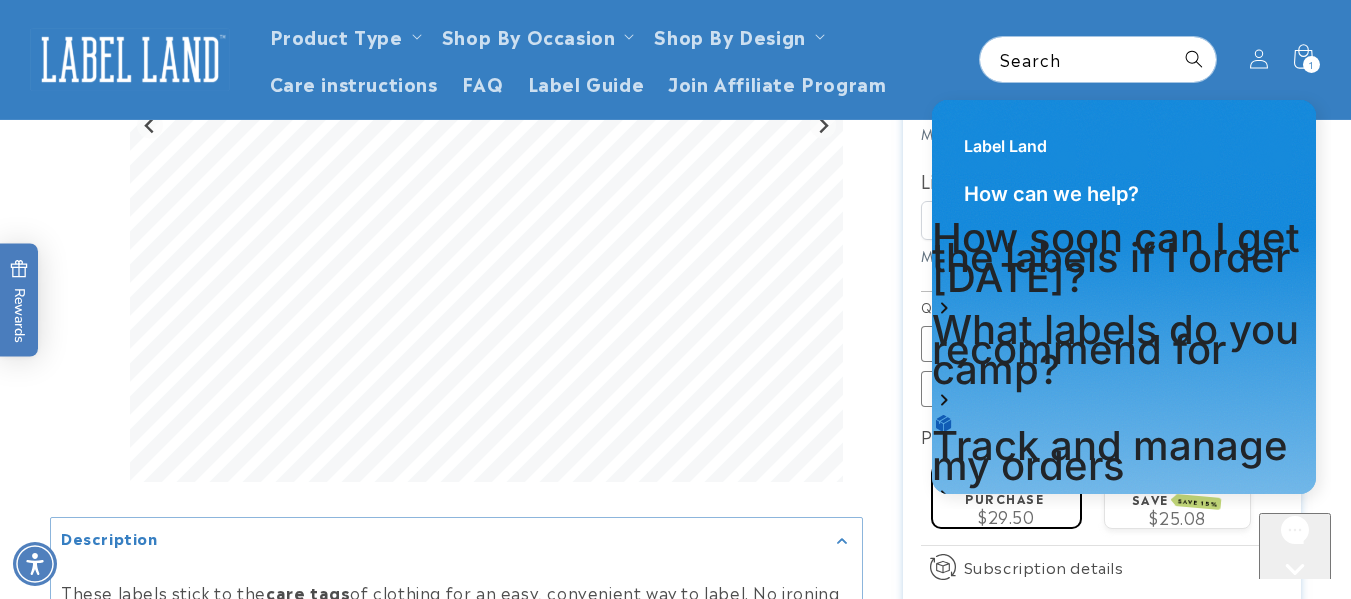 click on "Label Land" at bounding box center (1124, 136) 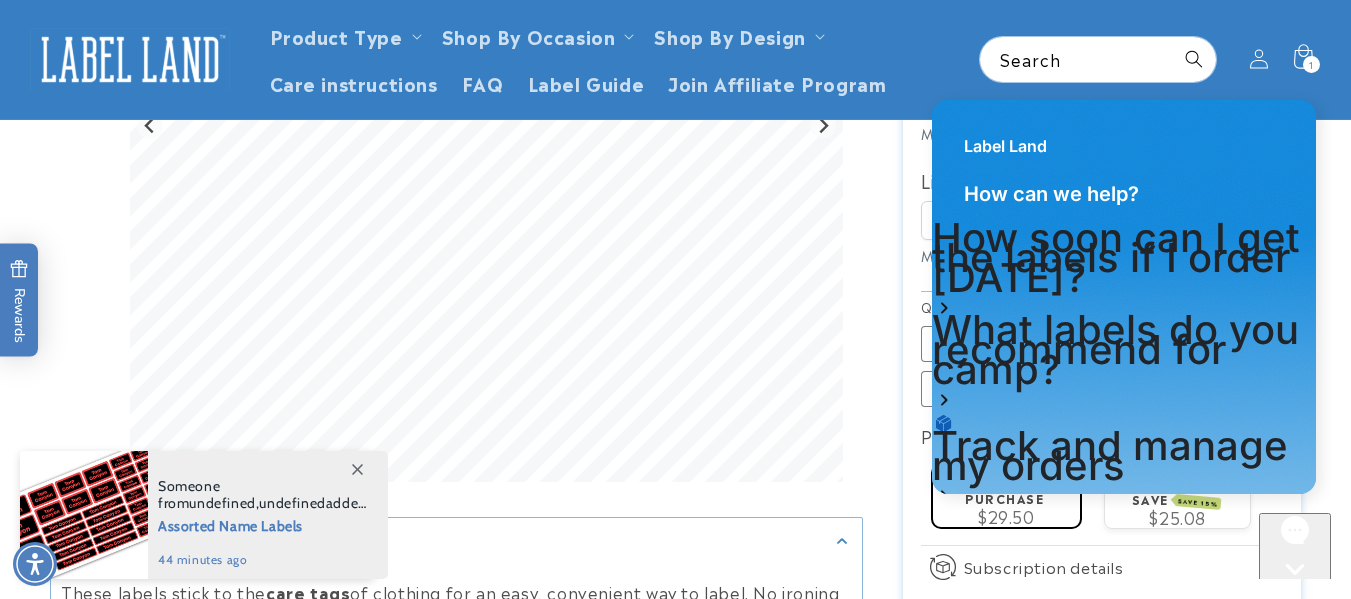 click on "Subscribe & save  SAVE 15% $25.08 Deliver every  ******** ******** 3 months" 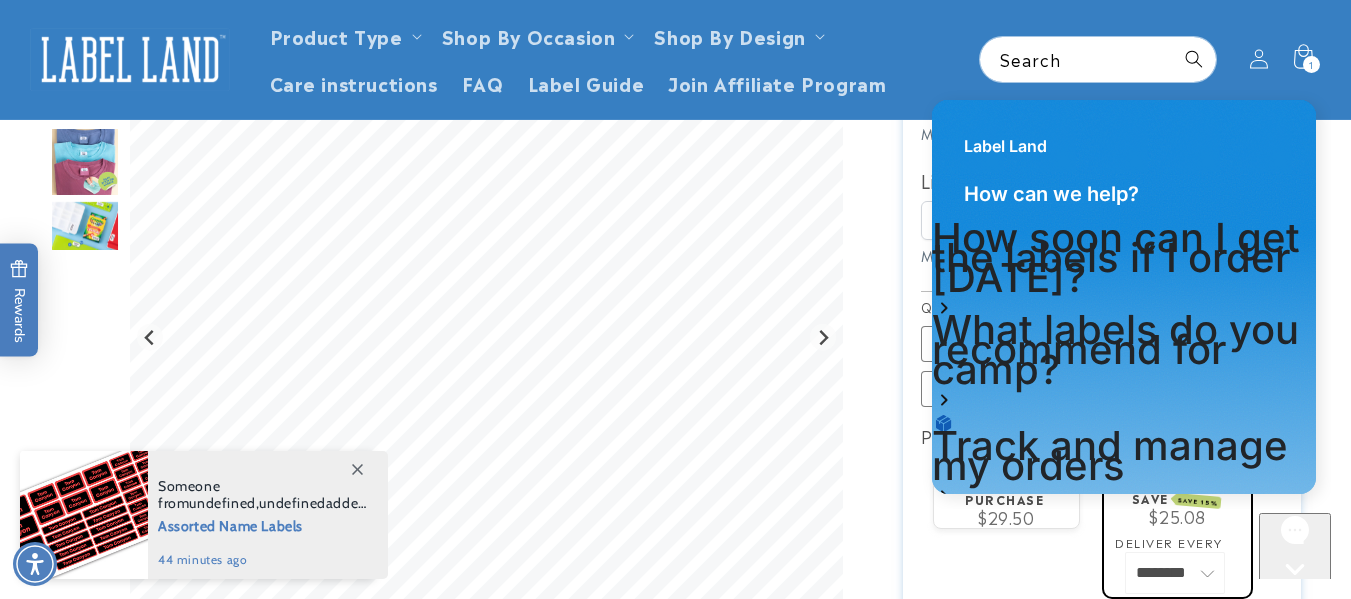 click on "Label Land How can we help? How soon can I get the labels if I order [DATE]? What labels do you recommend for camp? Track and manage my orders Label Land Send us a message Go to previous conversation" at bounding box center [1124, 299] 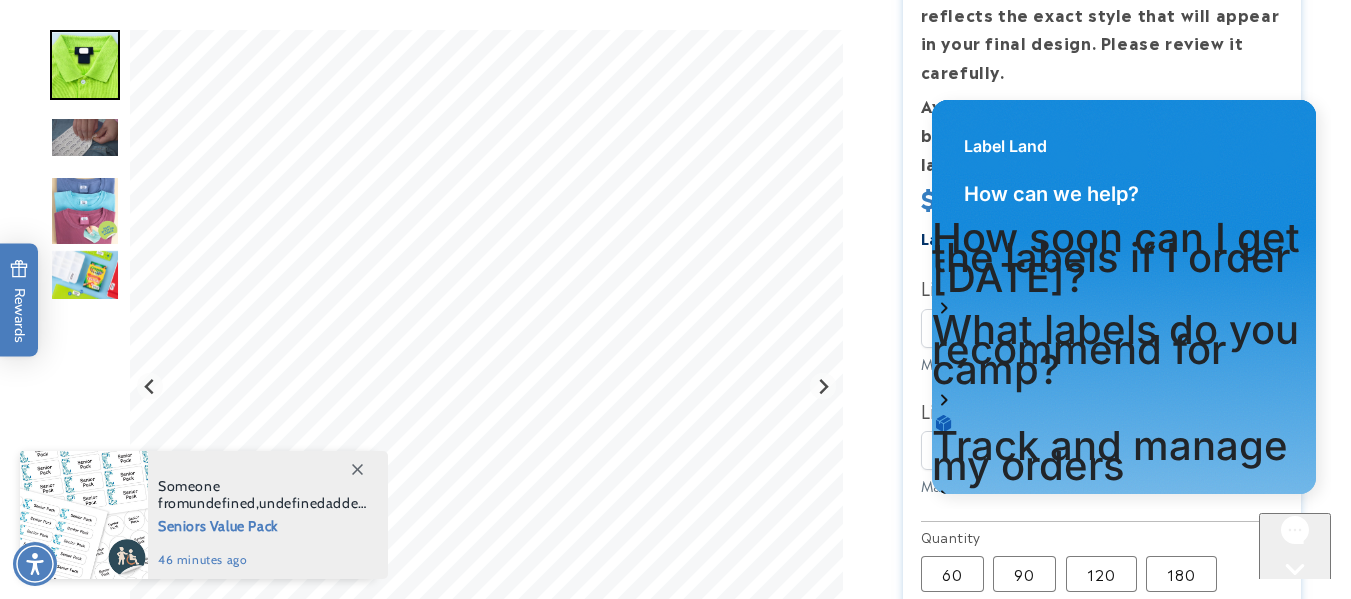 scroll, scrollTop: 501, scrollLeft: 0, axis: vertical 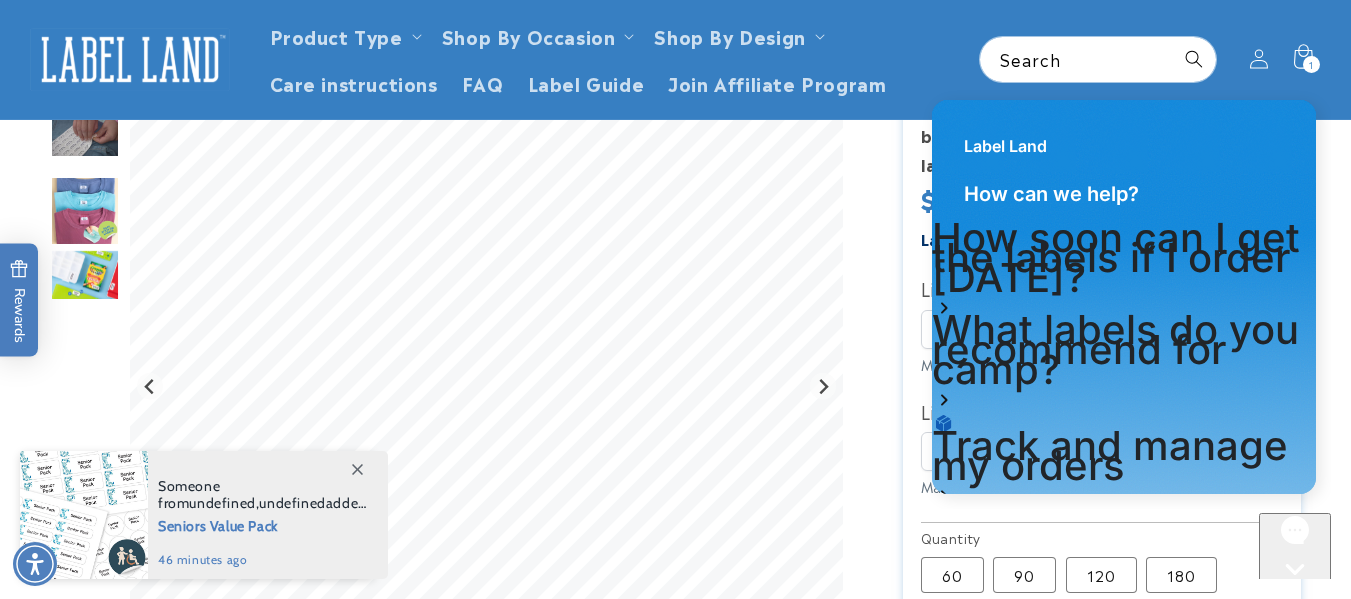click on "Label Land" at bounding box center [1124, 136] 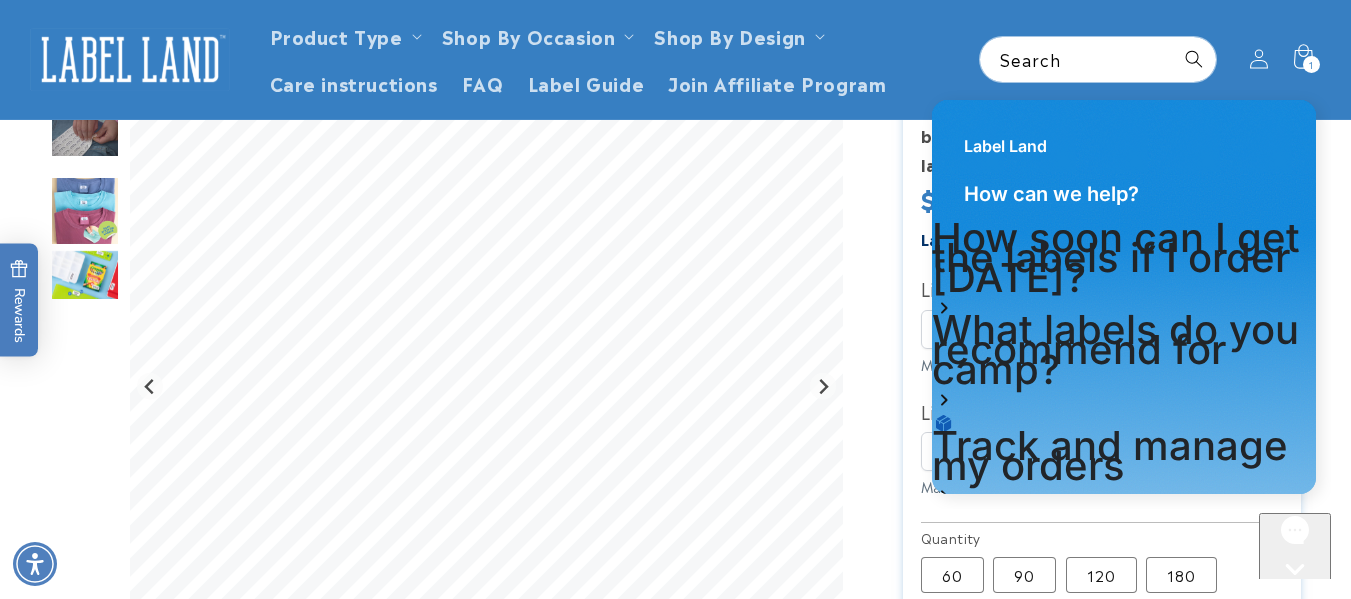 scroll, scrollTop: 40, scrollLeft: 0, axis: vertical 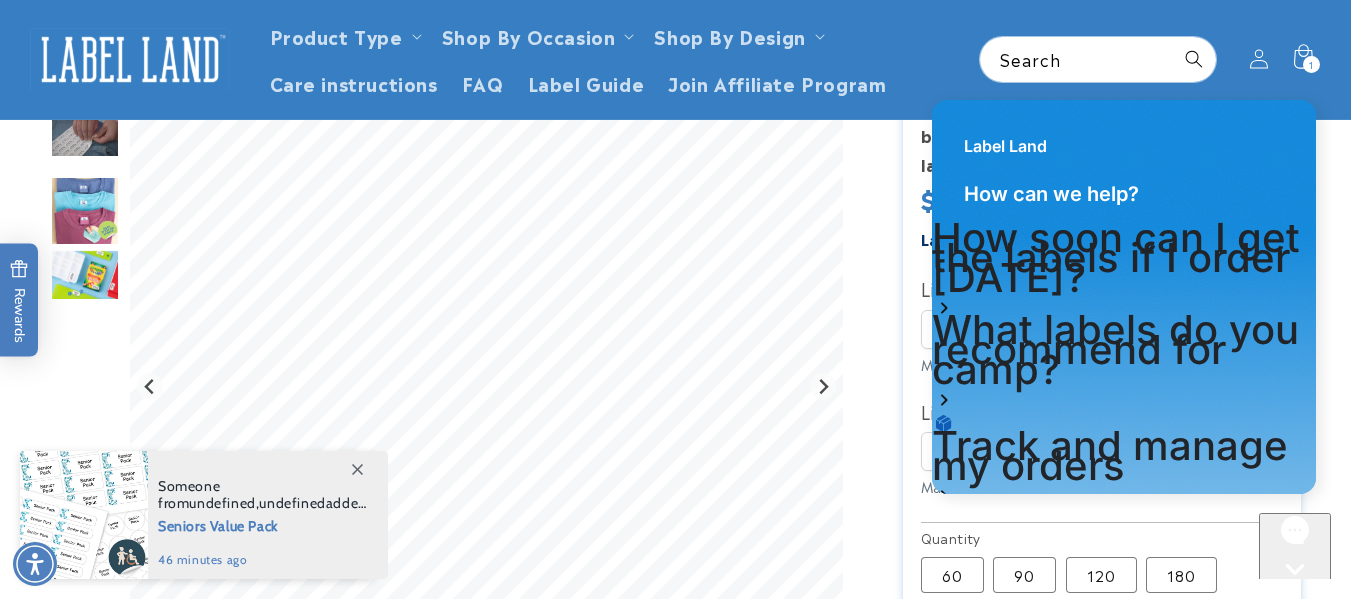 click on "Label Land" at bounding box center [1124, 136] 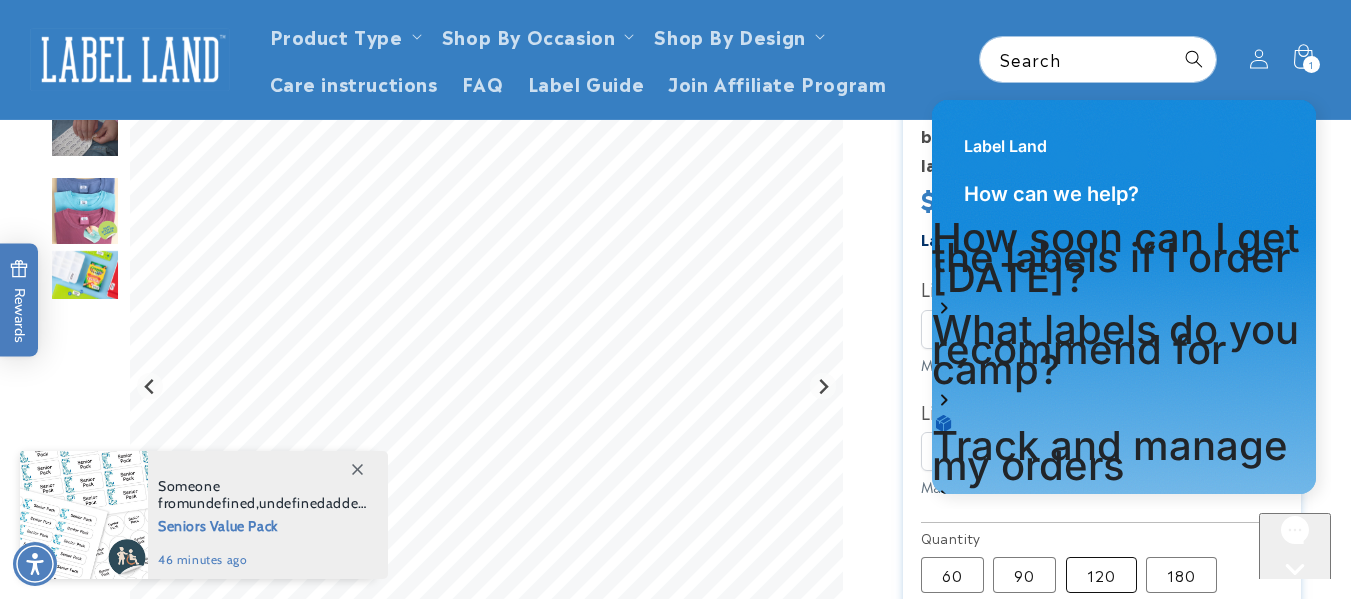 click on "120 Variant sold out or unavailable" at bounding box center (1101, 575) 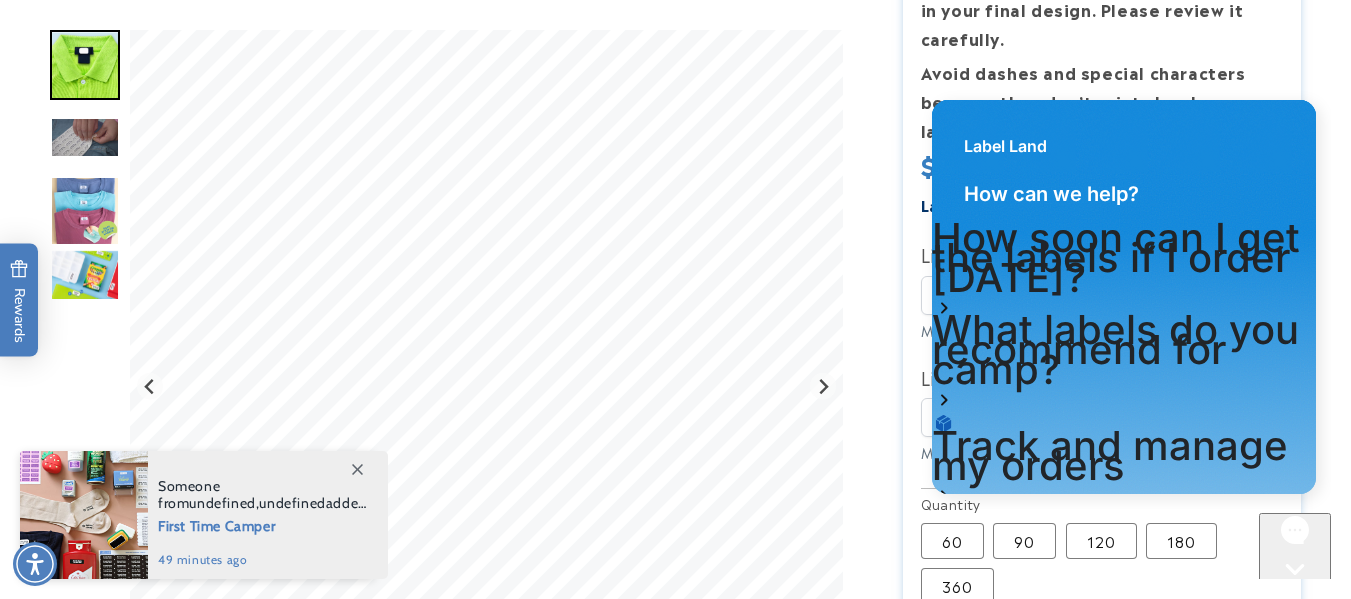 scroll, scrollTop: 554, scrollLeft: 0, axis: vertical 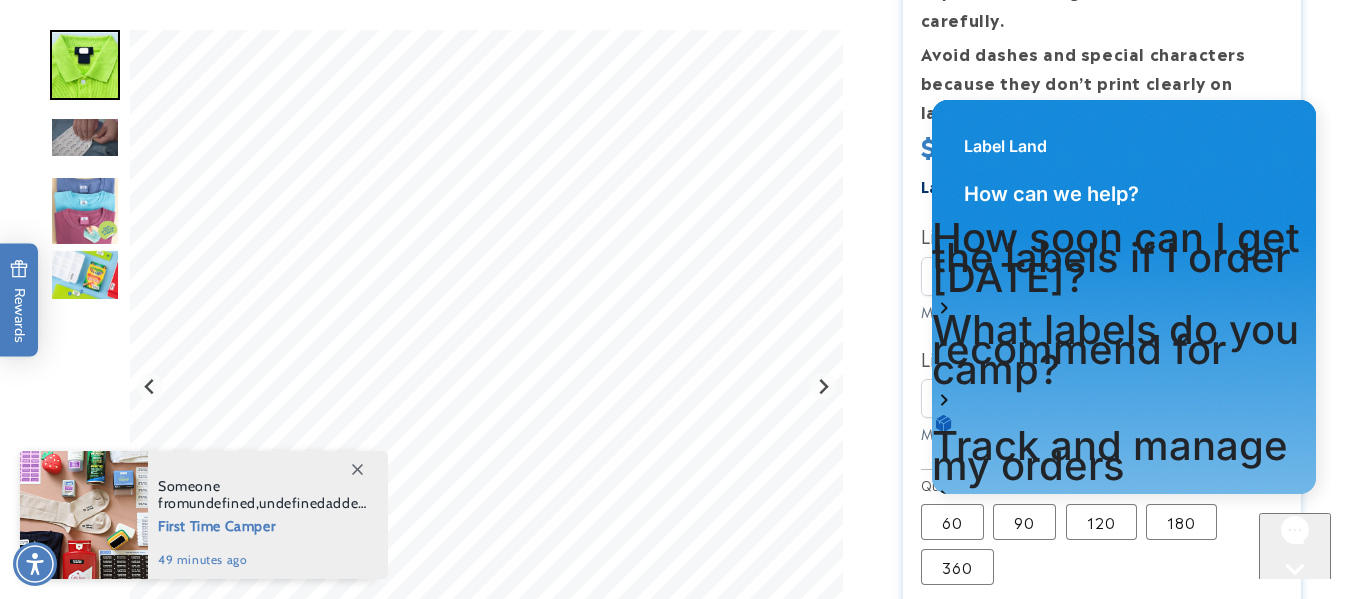 click at bounding box center [357, 469] 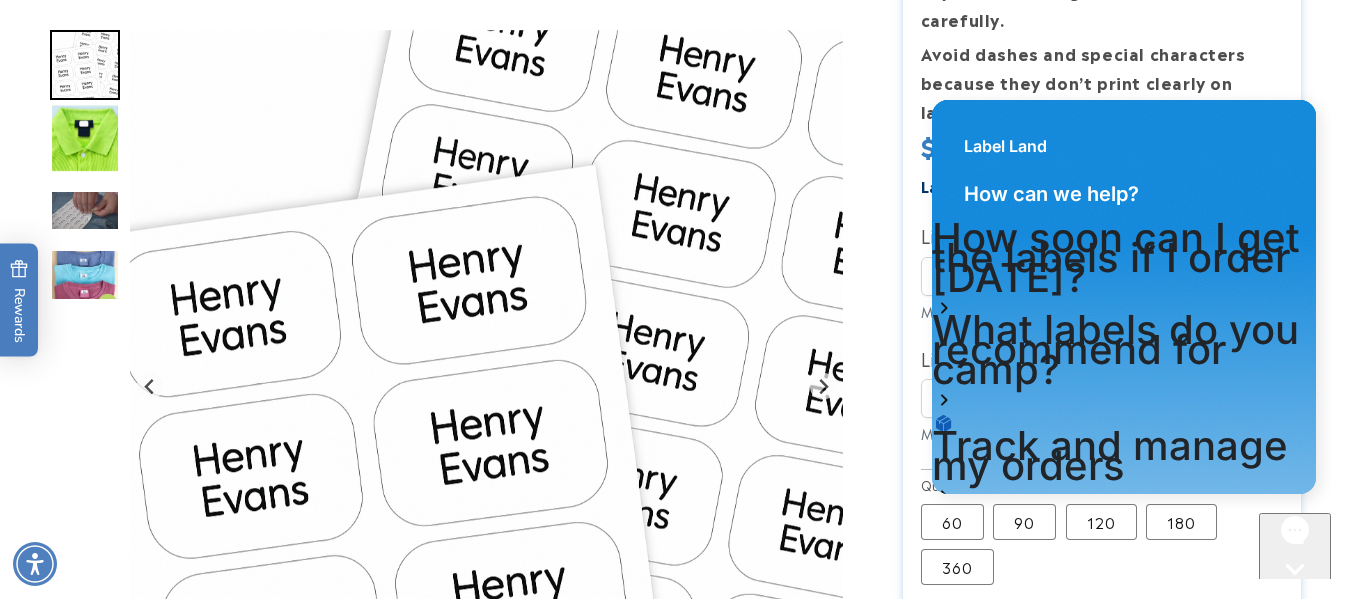 click on "Avoid dashes and special characters because they don’t print clearly on labels." at bounding box center (1083, 82) 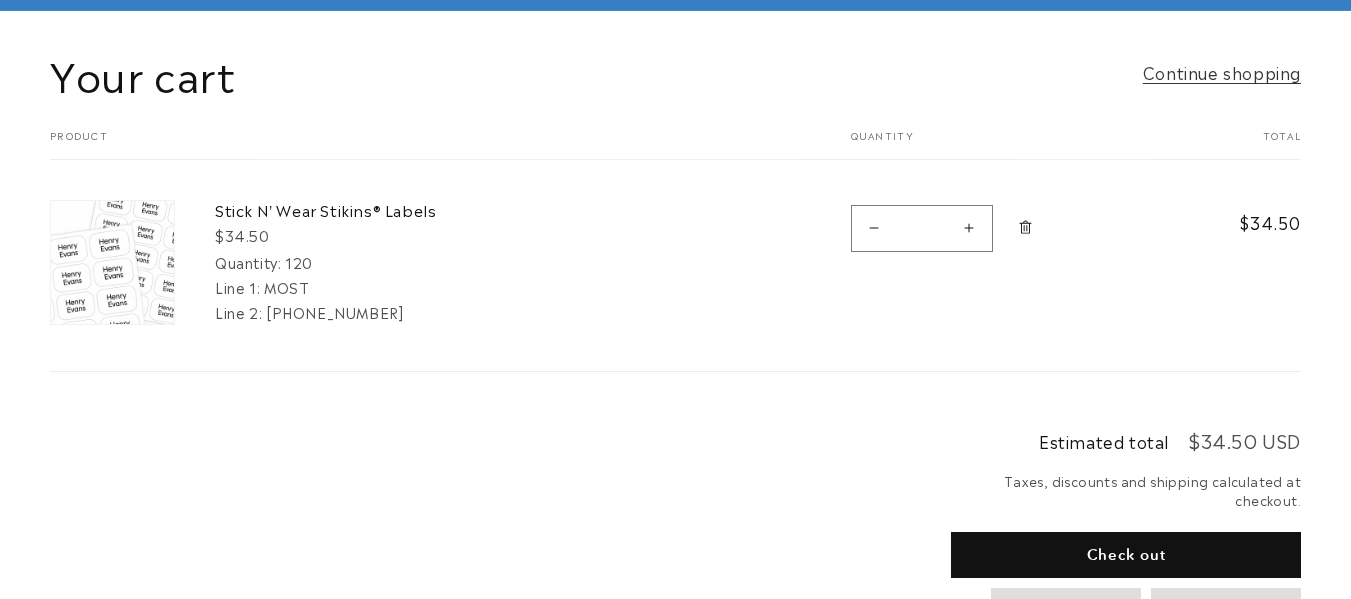 scroll, scrollTop: 198, scrollLeft: 0, axis: vertical 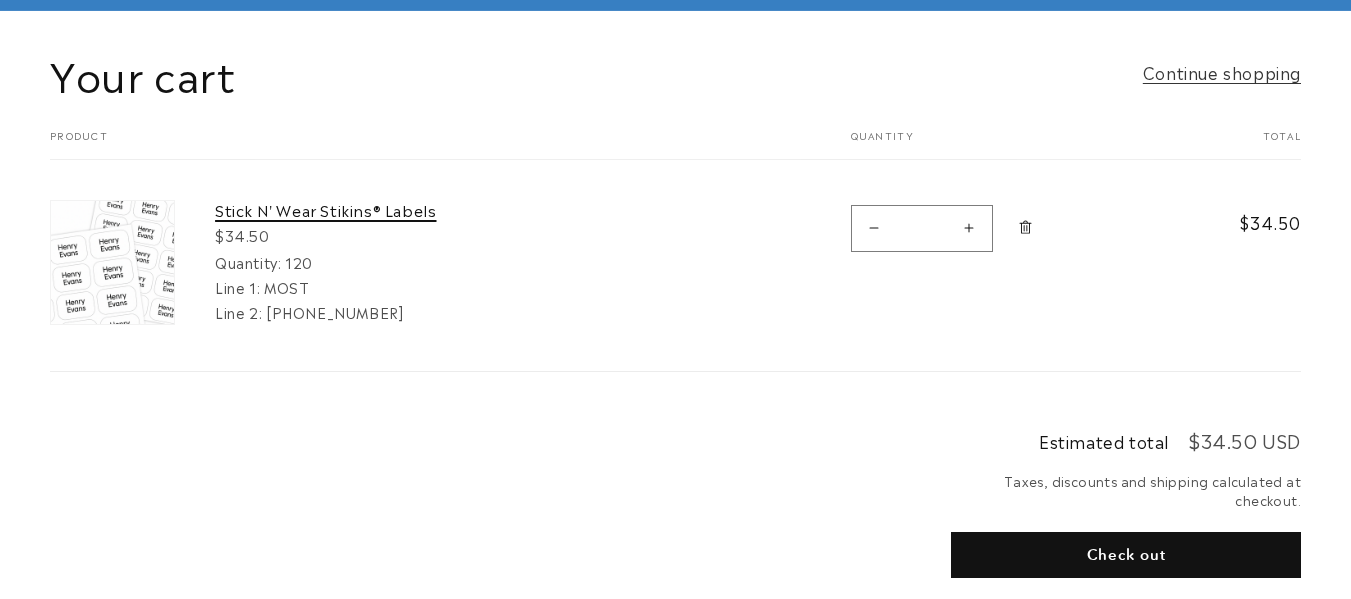 click on "Stick N' Wear Stikins® Labels" at bounding box center (365, 210) 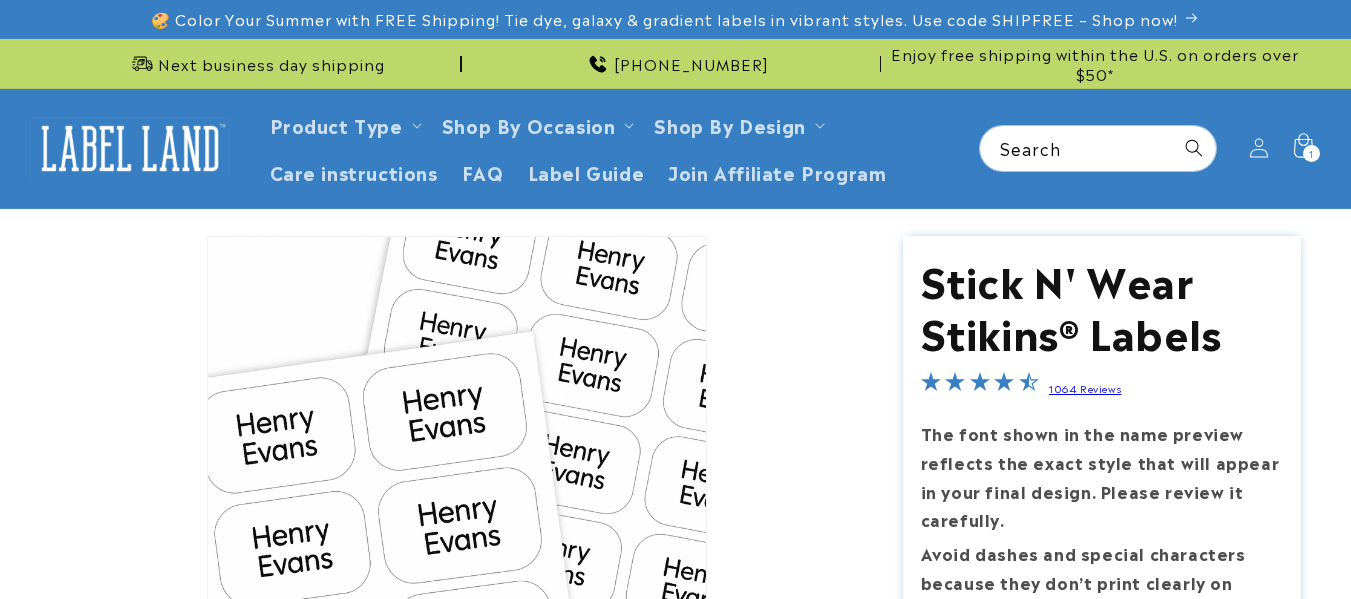 scroll, scrollTop: 64, scrollLeft: 0, axis: vertical 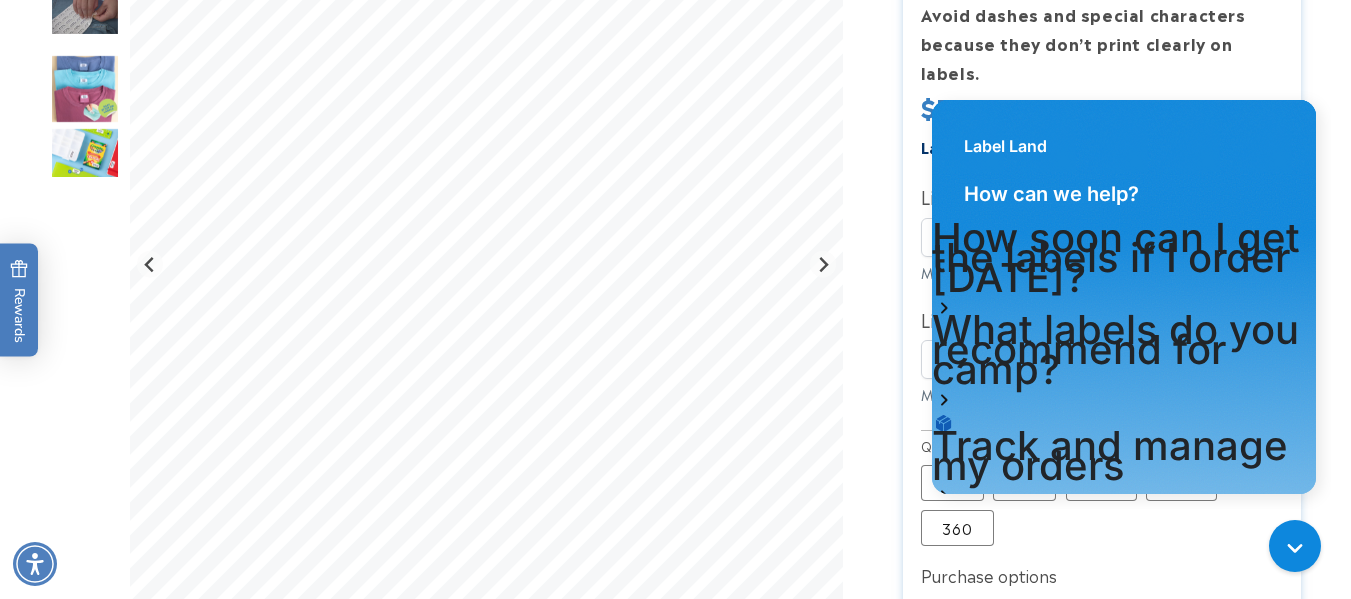 click at bounding box center [675, 1189] 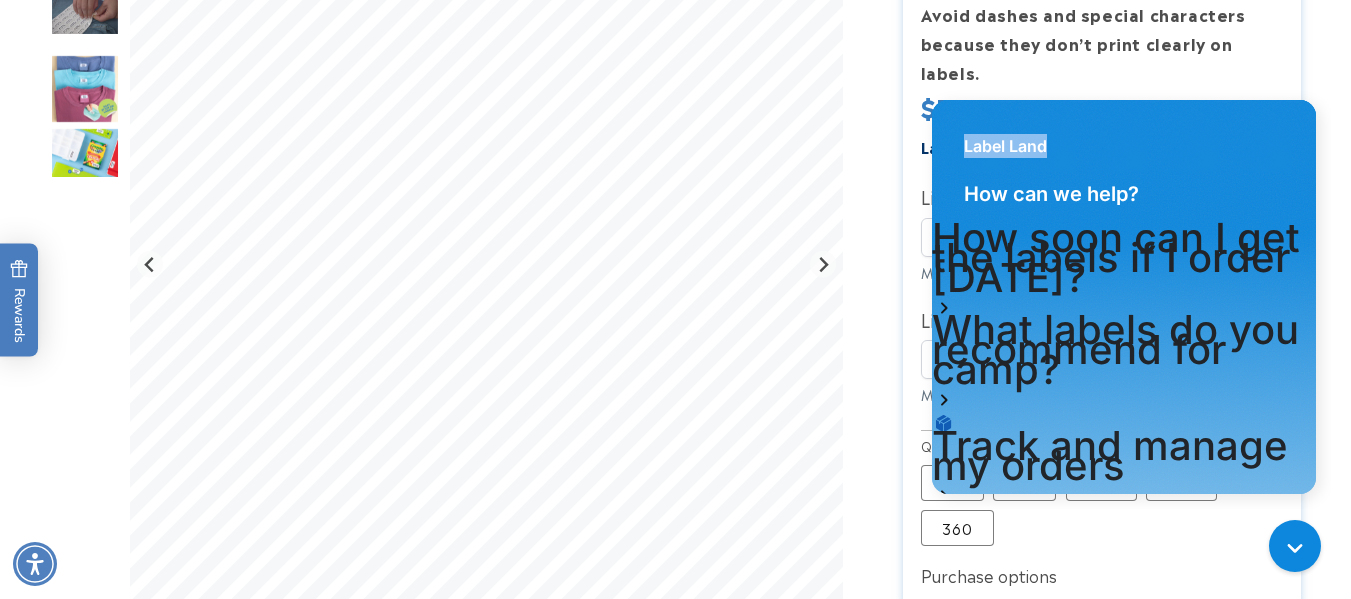 drag, startPoint x: 1251, startPoint y: 125, endPoint x: 762, endPoint y: 82, distance: 490.88696 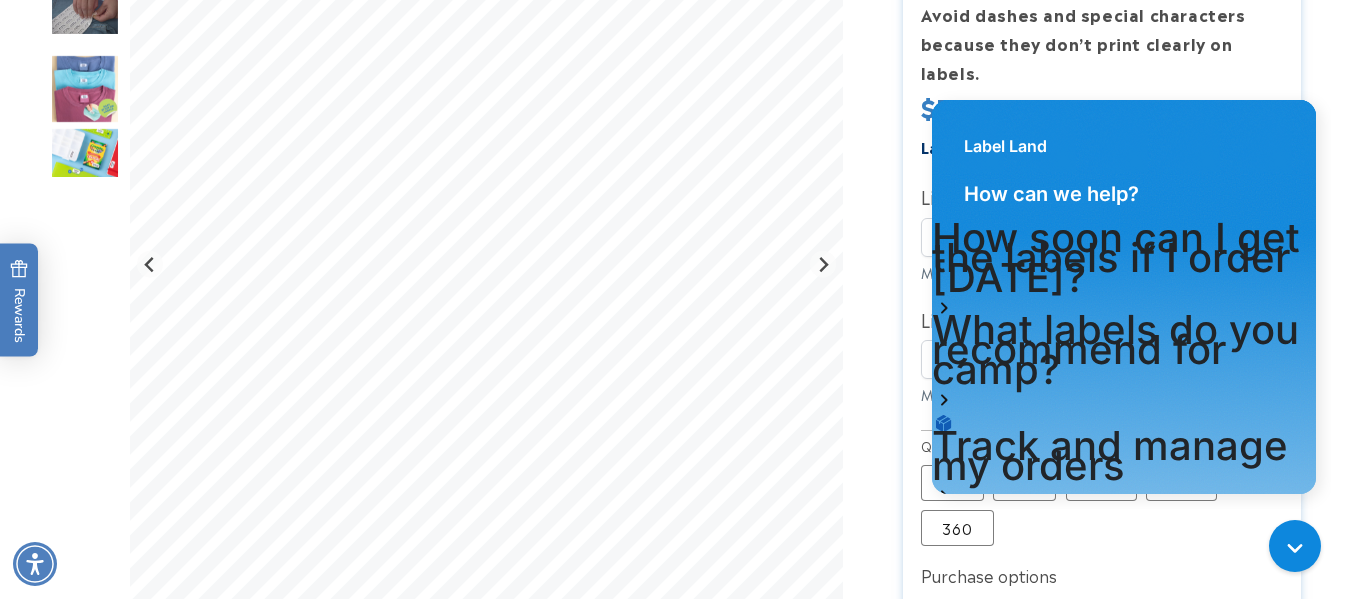 drag, startPoint x: 1305, startPoint y: 484, endPoint x: 1167, endPoint y: 237, distance: 282.9364 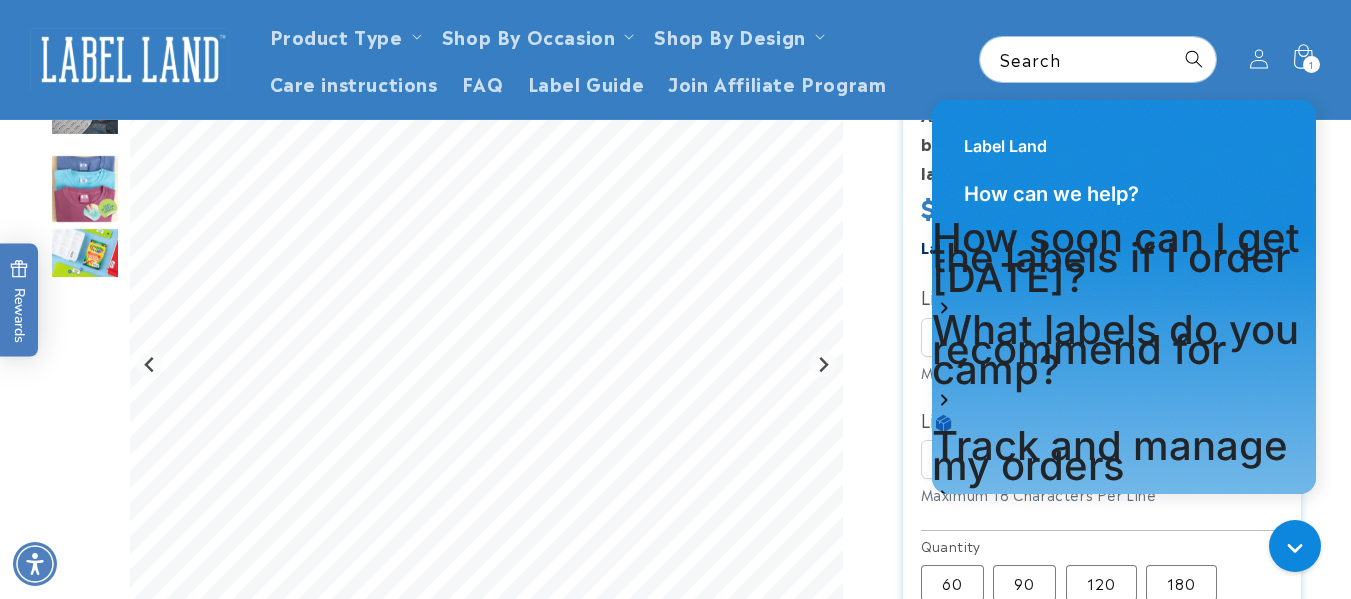 scroll, scrollTop: 593, scrollLeft: 0, axis: vertical 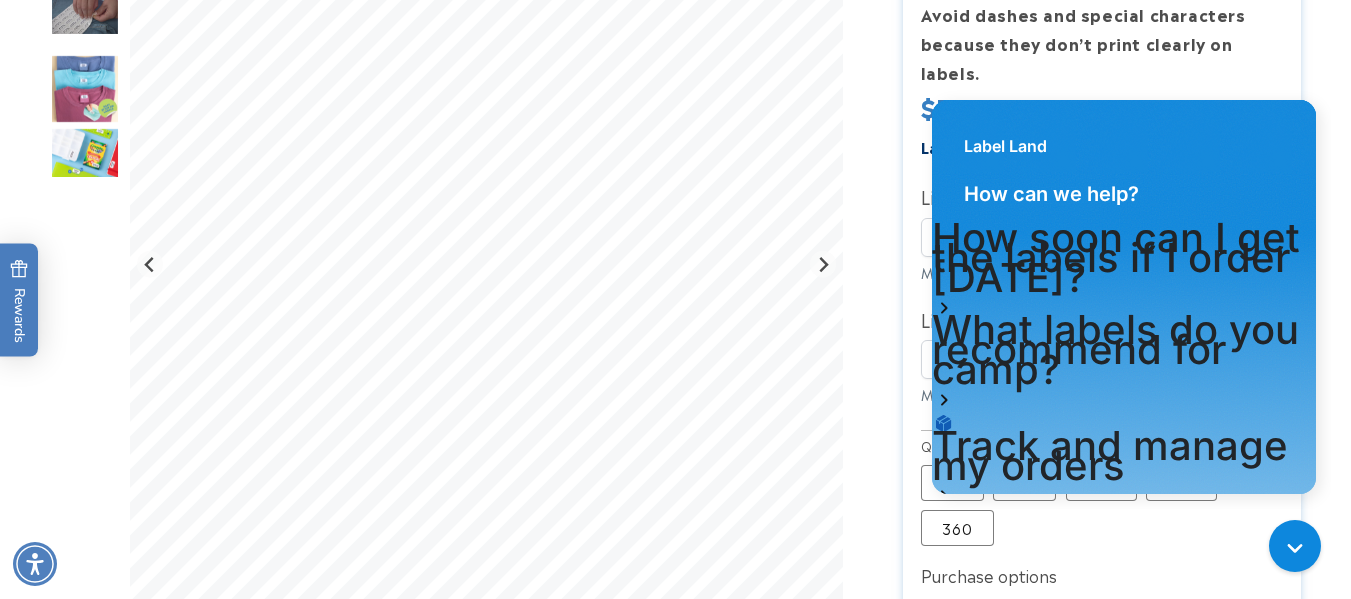 click at bounding box center [675, 1189] 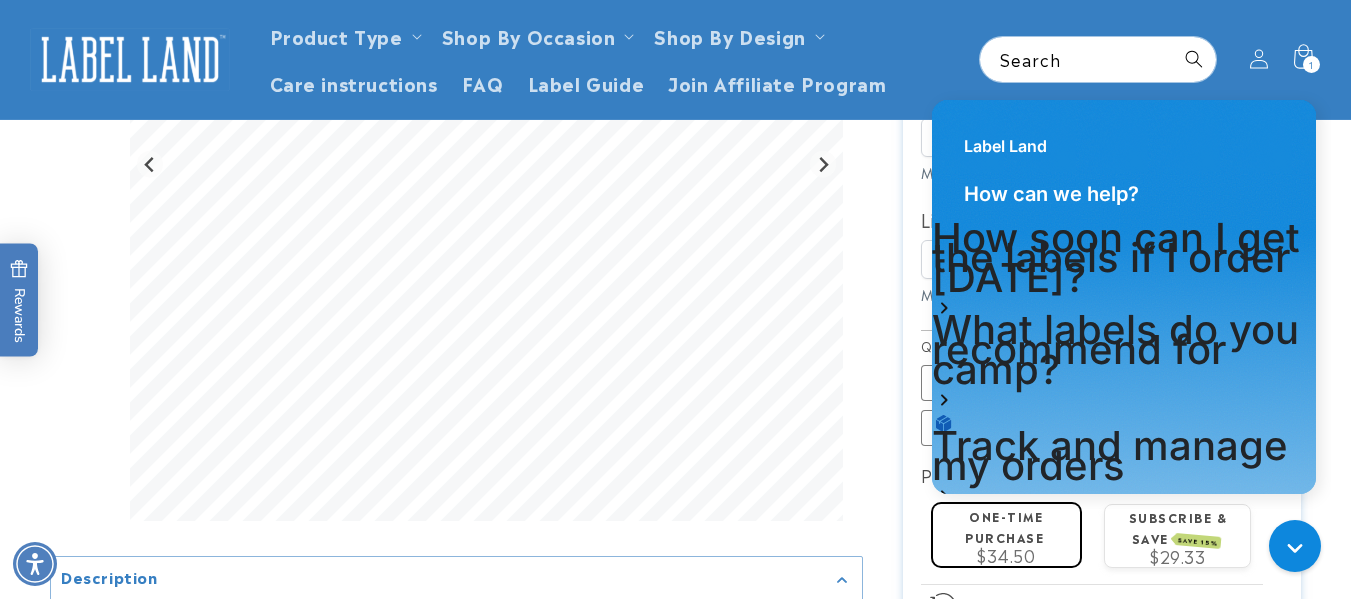 scroll, scrollTop: 593, scrollLeft: 0, axis: vertical 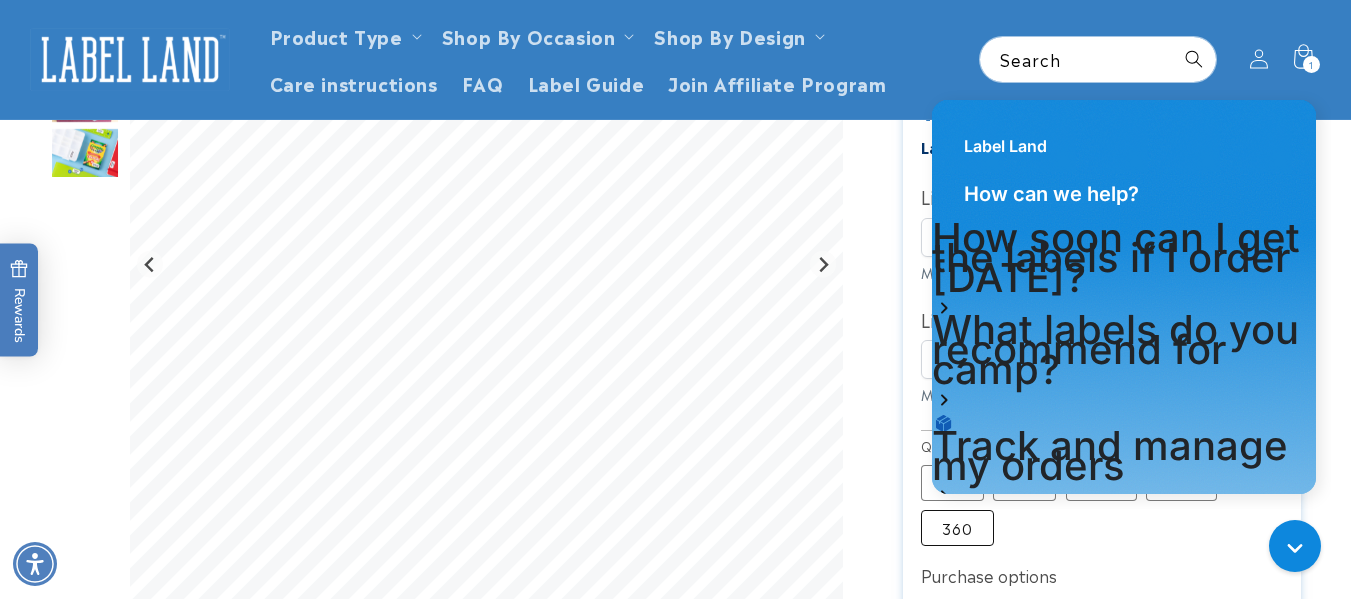 click on "360 Variant sold out or unavailable" at bounding box center (957, 528) 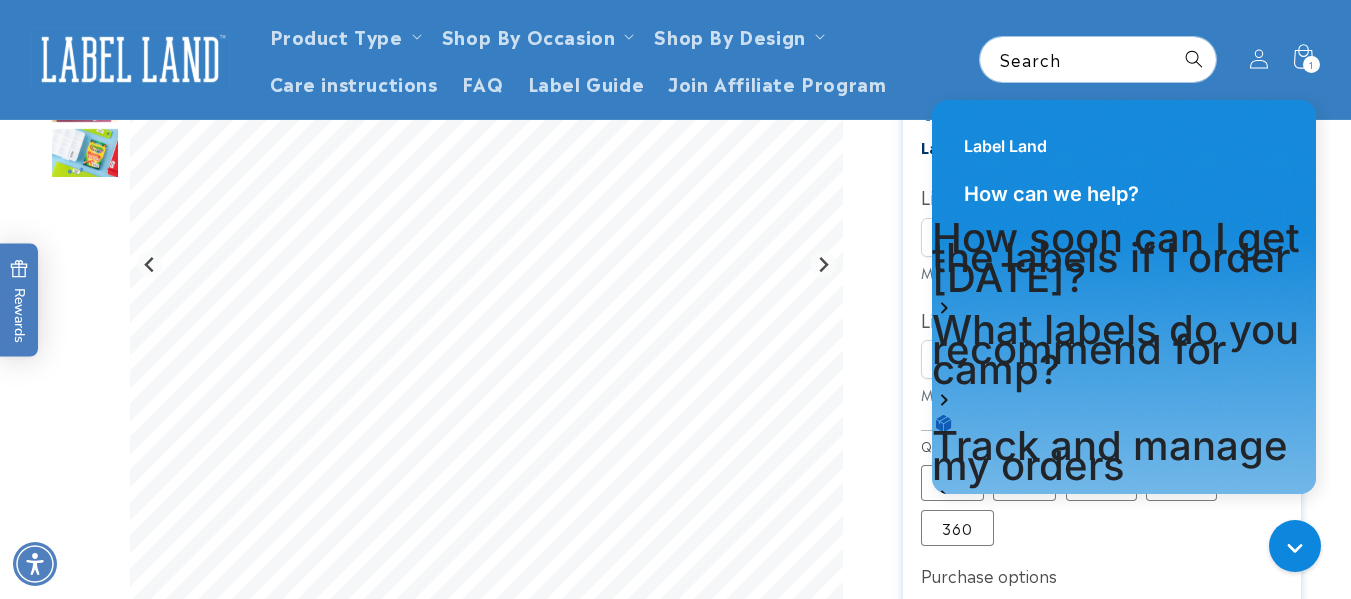 type 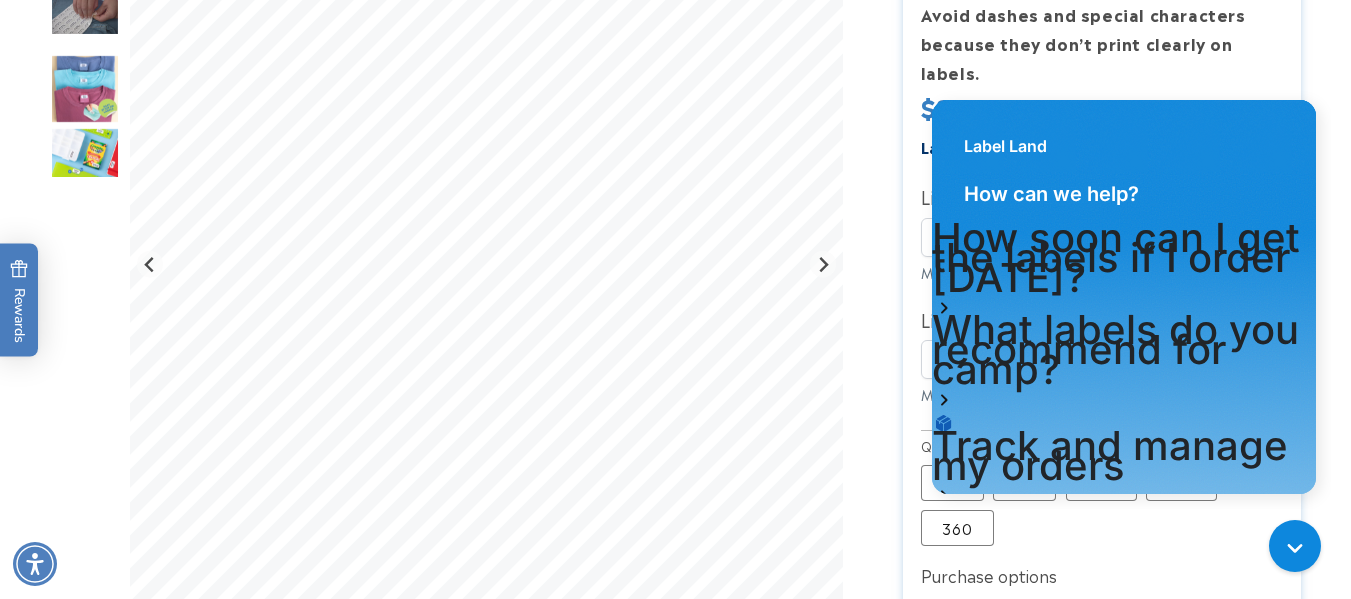 scroll, scrollTop: 493, scrollLeft: 0, axis: vertical 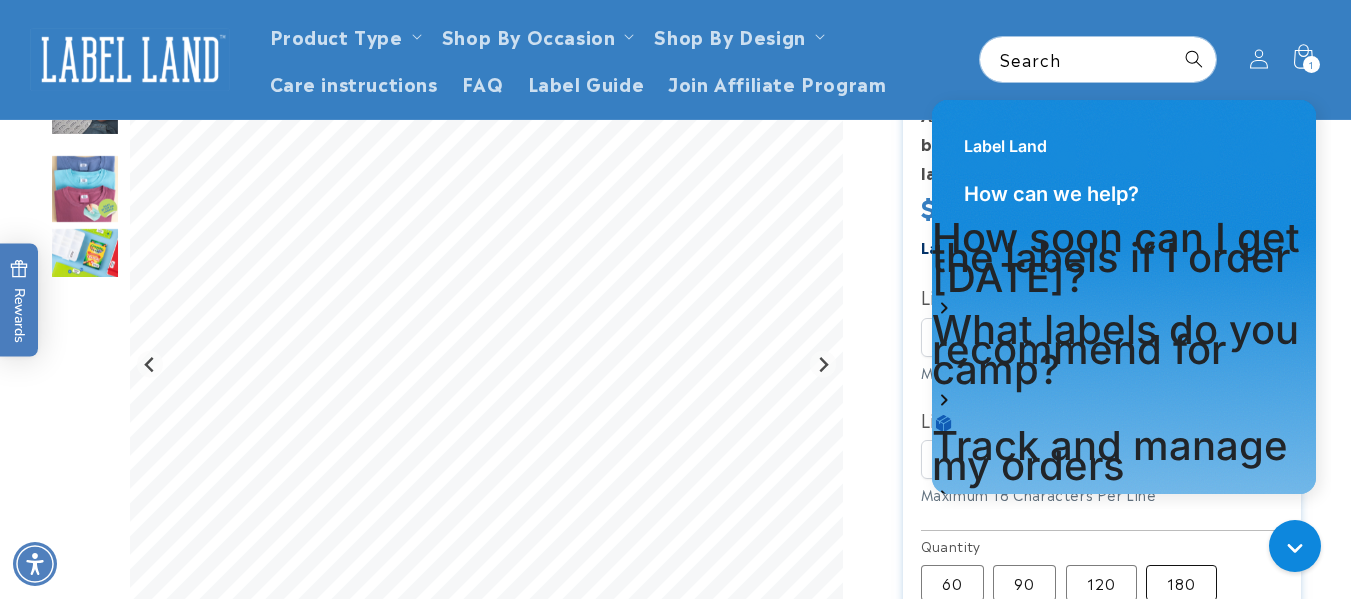 click on "180 Variant sold out or unavailable" at bounding box center [1181, 583] 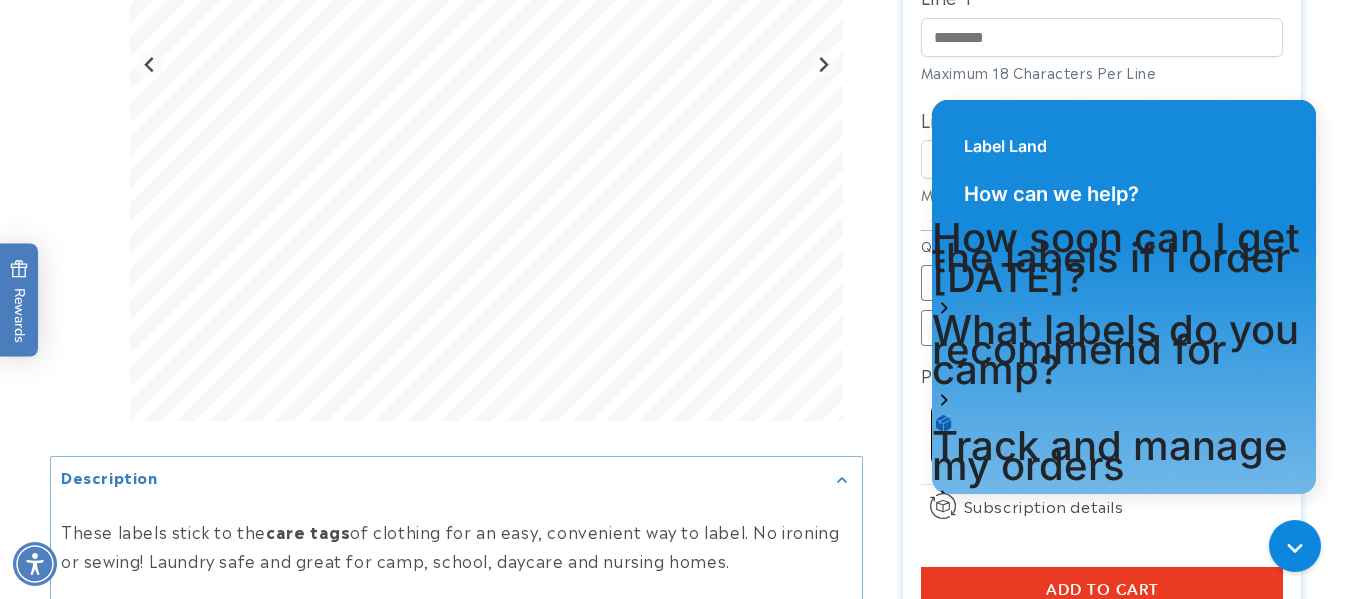 scroll, scrollTop: 693, scrollLeft: 0, axis: vertical 